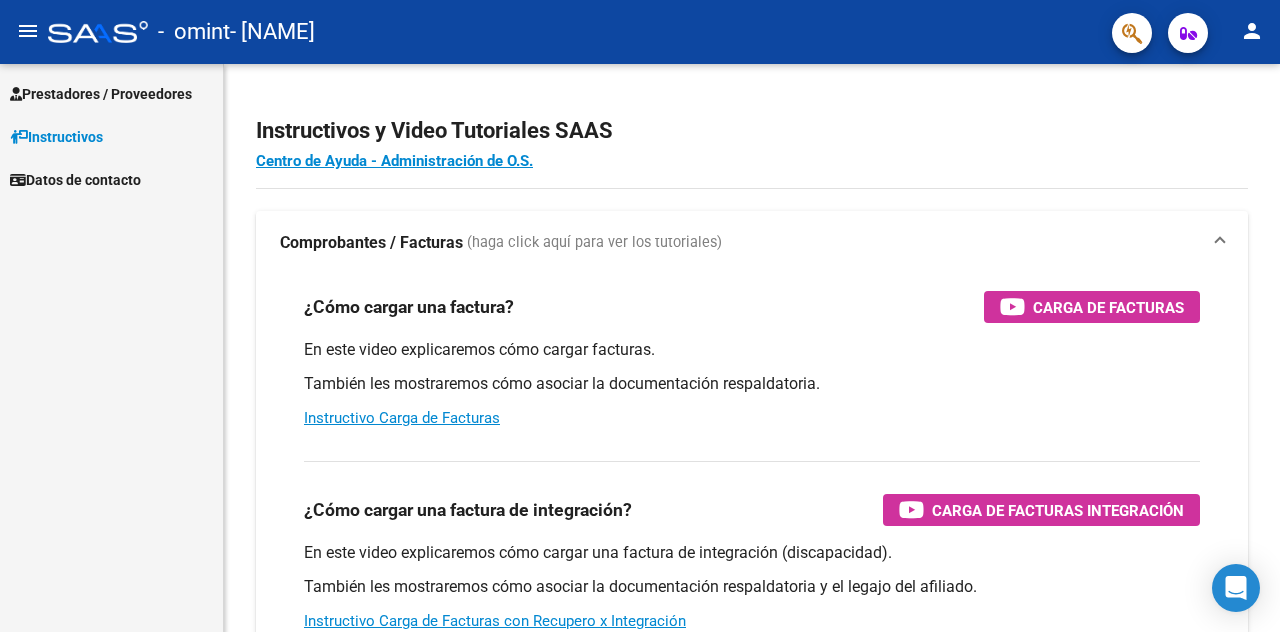scroll, scrollTop: 0, scrollLeft: 0, axis: both 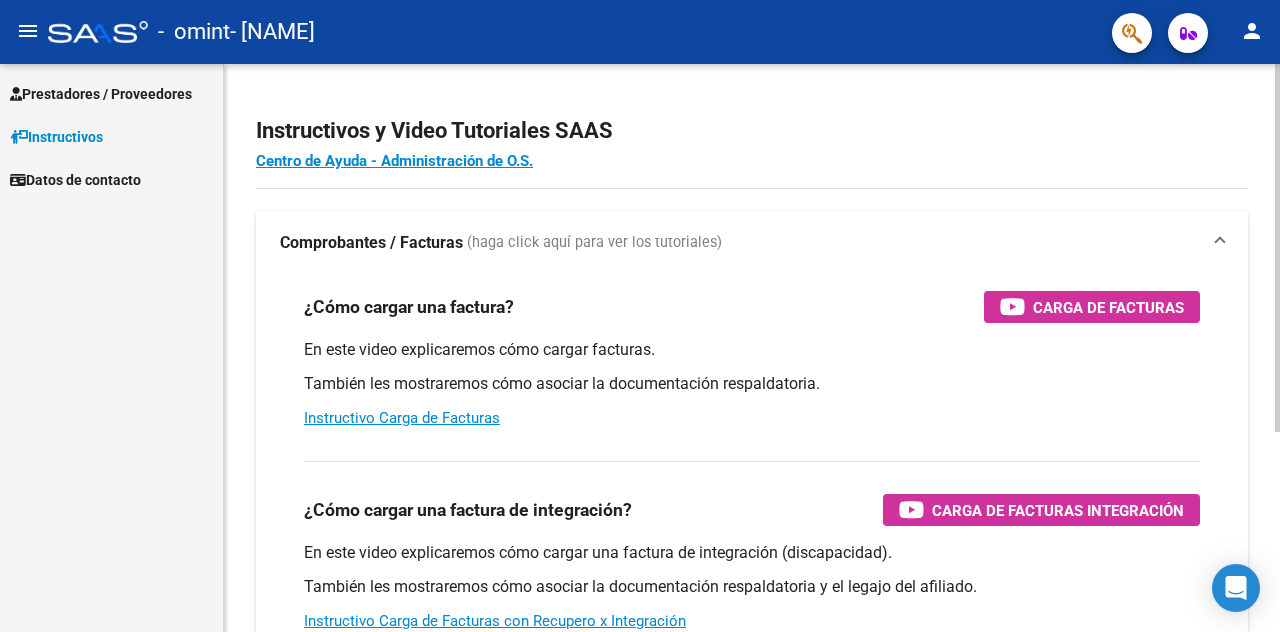 click on "Instructivos y Video Tutoriales SAAS Centro de Ayuda - Administración de O.S. Comprobantes / Facturas     (haga click aquí para ver los tutoriales) ¿Cómo cargar una factura?    Carga de Facturas En este video explicaremos cómo cargar facturas. También les mostraremos cómo asociar la documentación respaldatoria. Instructivo Carga de Facturas ¿Cómo cargar una factura de integración?    Carga de Facturas Integración En este video explicaremos cómo cargar una factura de integración (discapacidad). También les mostraremos cómo asociar la documentación respaldatoria y el legajo del afiliado. Instructivo Carga de Facturas con Recupero x Integración ¿Cómo editar una factura de integración?    Edición de Facturas de integración En este video explicaremos cómo editar una factura que ya habíamos cargado. Les mostraremos cómo asociar la documentación respaldatoria y la trazabilidad." 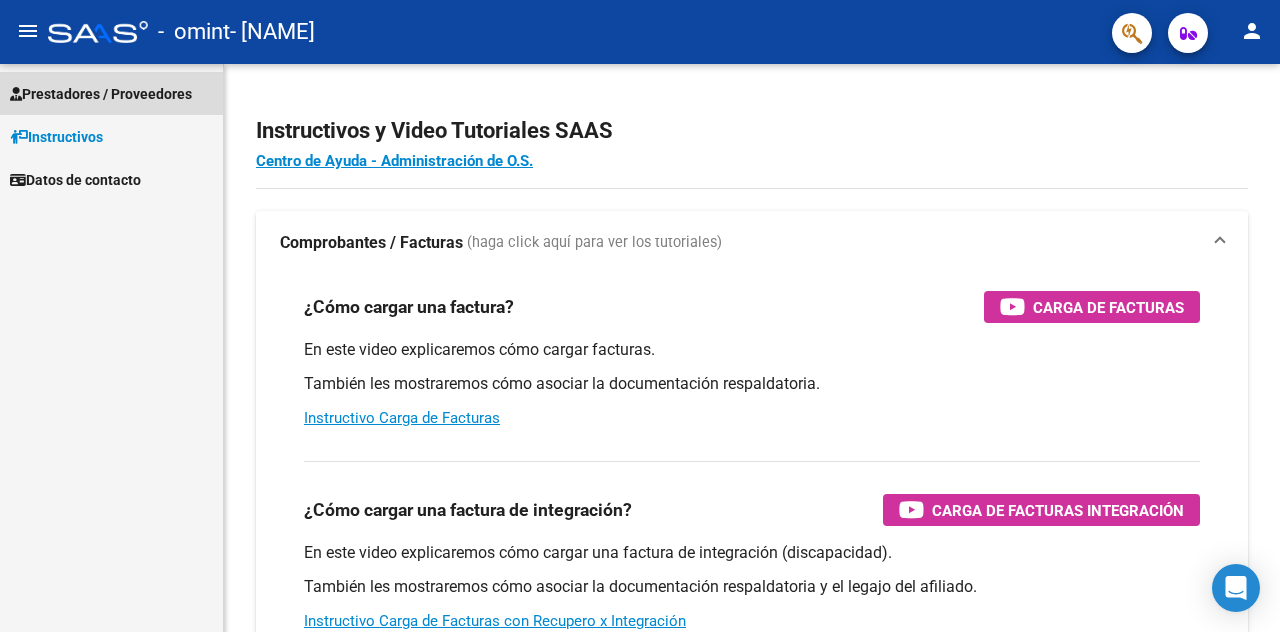 click on "Prestadores / Proveedores" at bounding box center (101, 94) 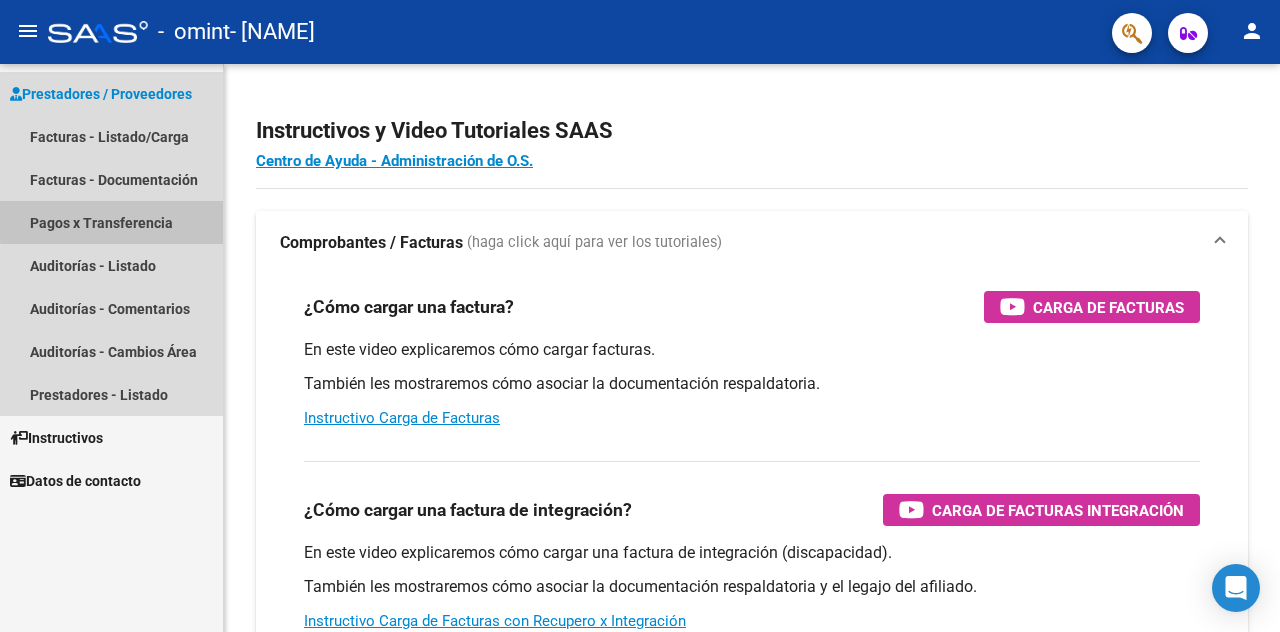click on "Pagos x Transferencia" at bounding box center (111, 222) 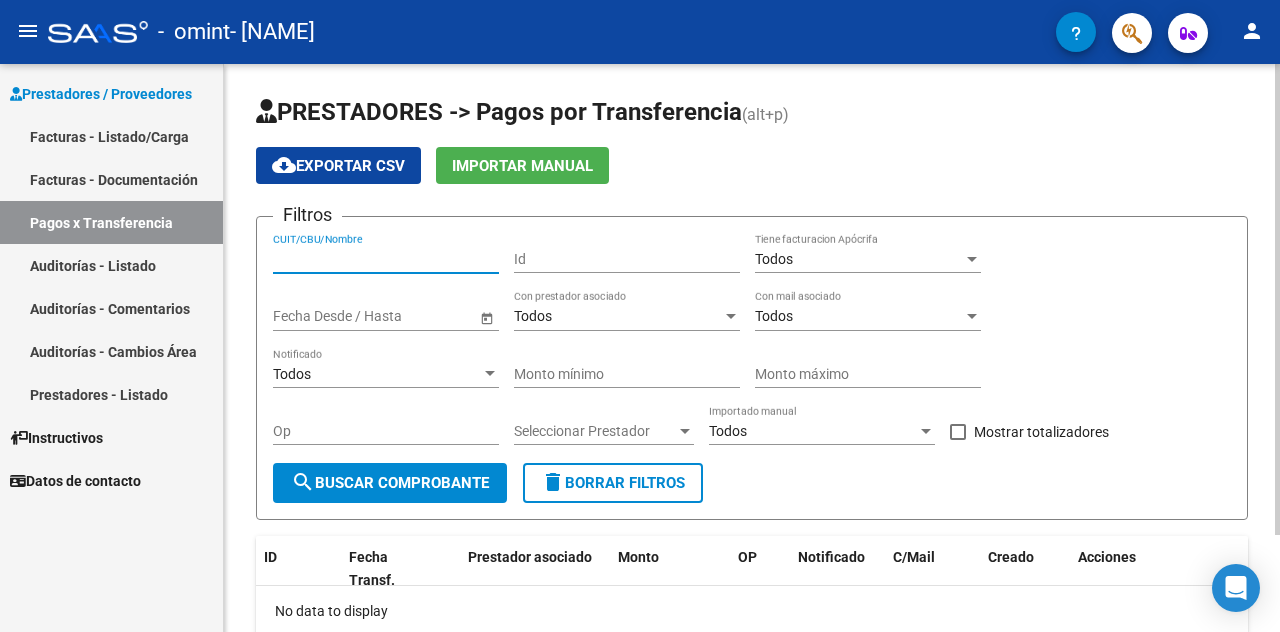 click on "CUIT/CBU/Nombre" at bounding box center (386, 259) 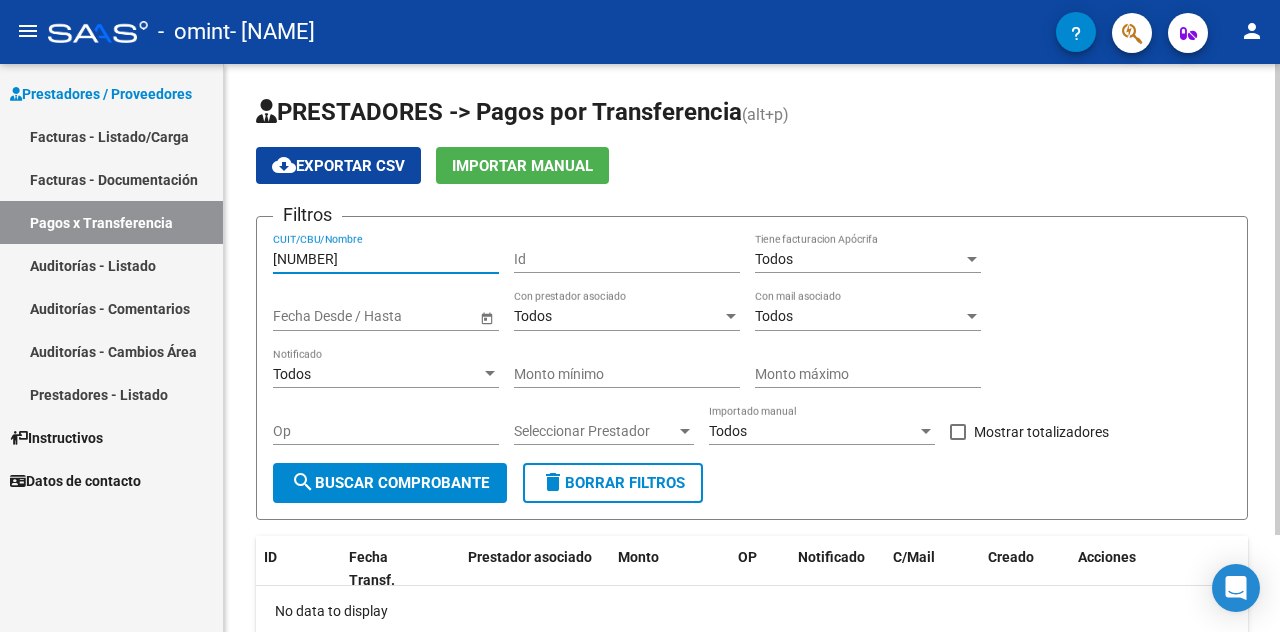 type on "[NUMBER]" 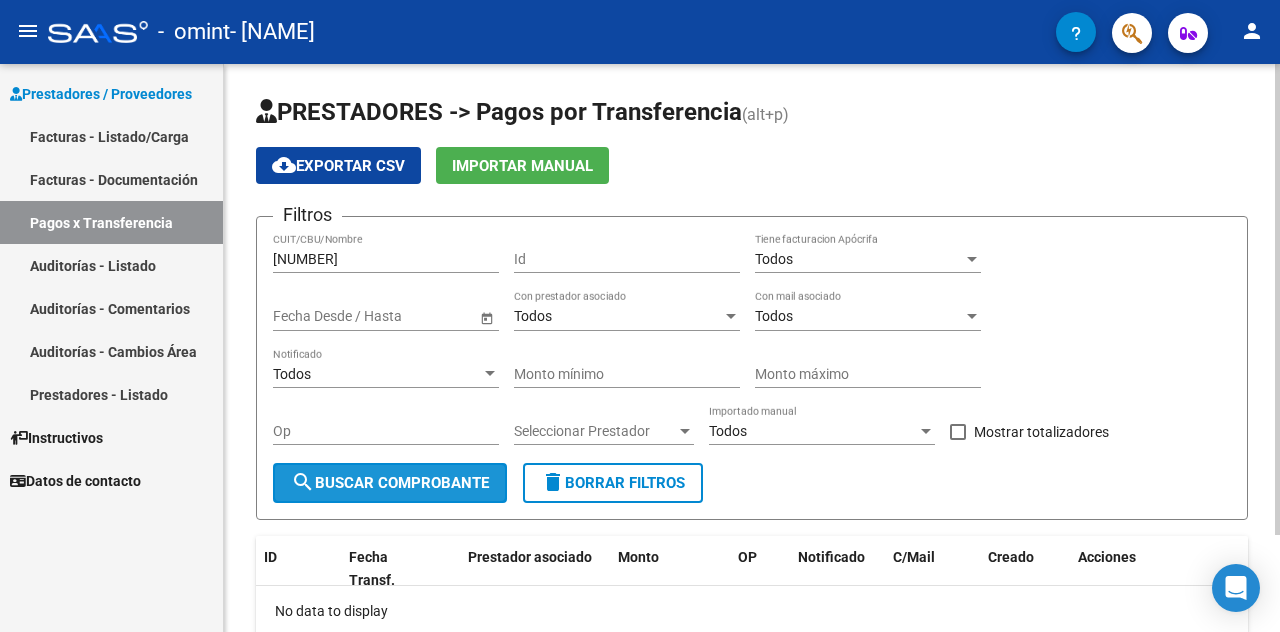 click on "search  Buscar Comprobante" 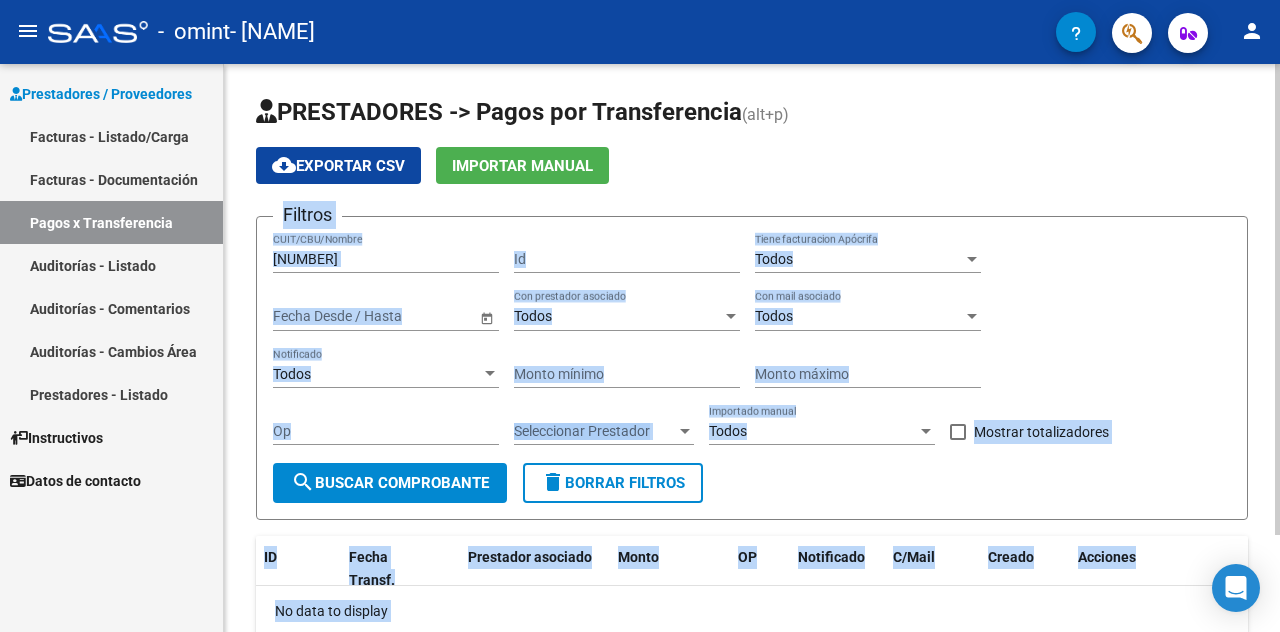 drag, startPoint x: 1274, startPoint y: 109, endPoint x: 1279, endPoint y: 183, distance: 74.168724 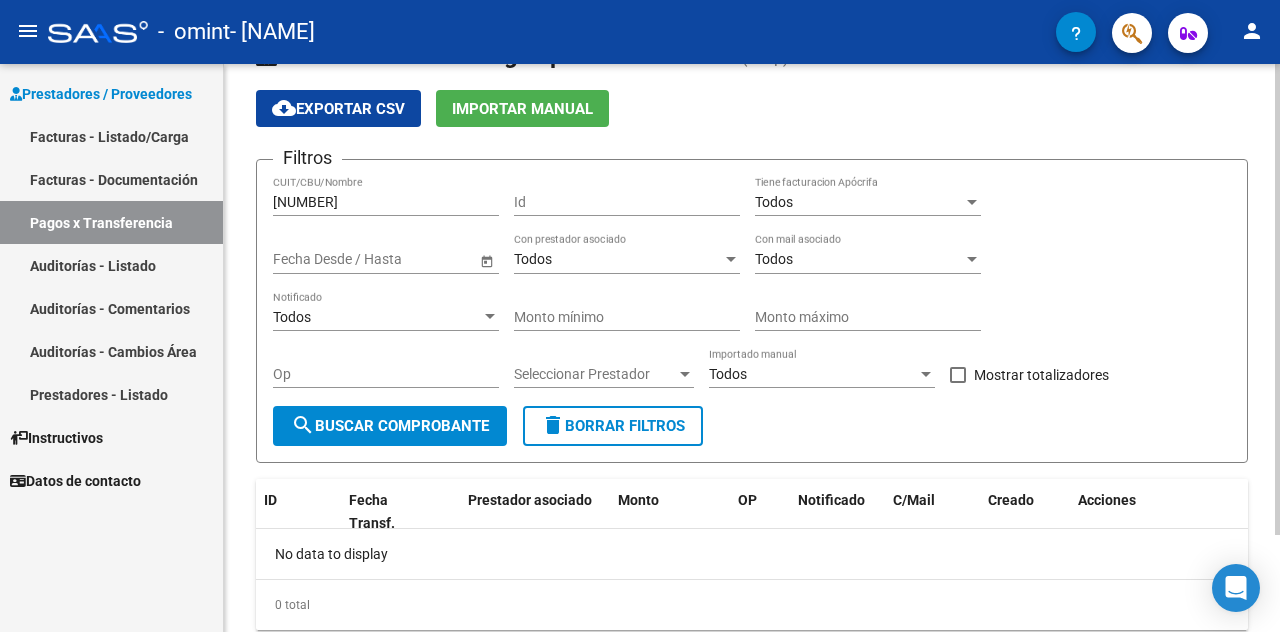 click on "PRESTADORES -> Pagos por Transferencia (alt+p) cloud_download  Exportar CSV   Importar Manual Filtros [NUMBER] CUIT/CBU/Nombre Id Todos Tiene facturacion Apócrifa Start date – End date Fecha Desde / Hasta Todos Con prestador asociado Todos Con mail asociado Todos Notificado Monto mínimo Monto máximo Op Seleccionar Prestador Seleccionar Prestador Todos Importado manual    Mostrar totalizadores  search  Buscar Comprobante  delete  Borrar Filtros  ID Fecha Transf. Prestador asociado Monto OP Notificado C/Mail Creado Acciones No data to display  0 total   1" 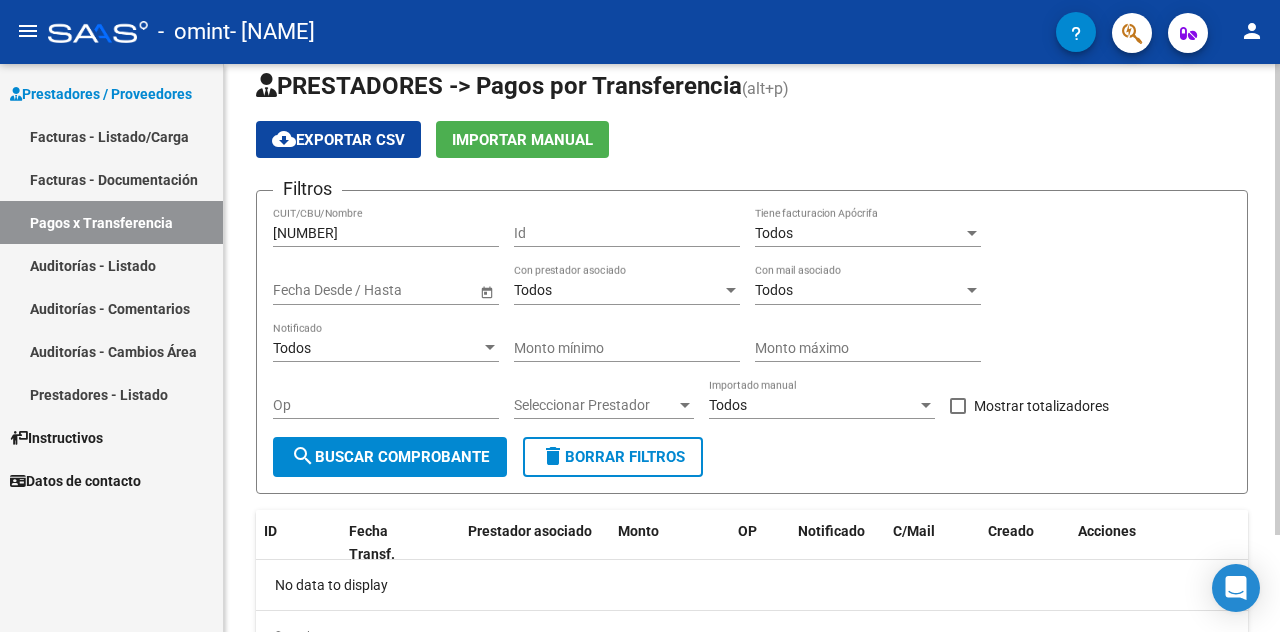 click on "Todos Tiene facturacion Apócrifa" 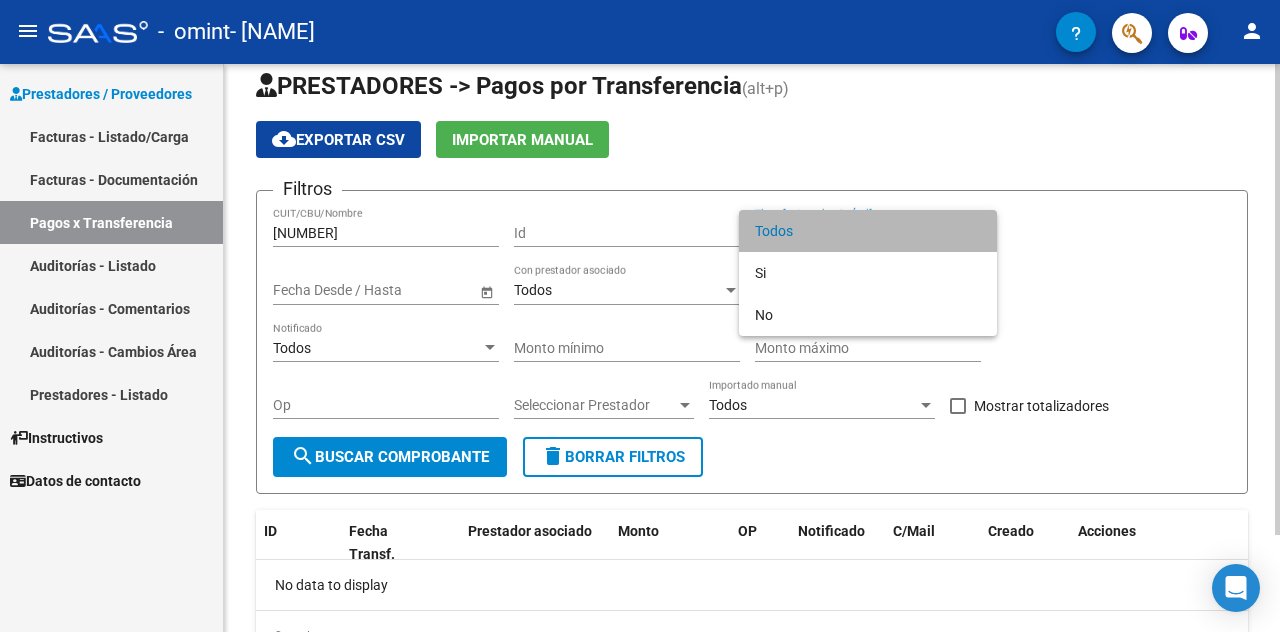 click on "Todos" at bounding box center (868, 231) 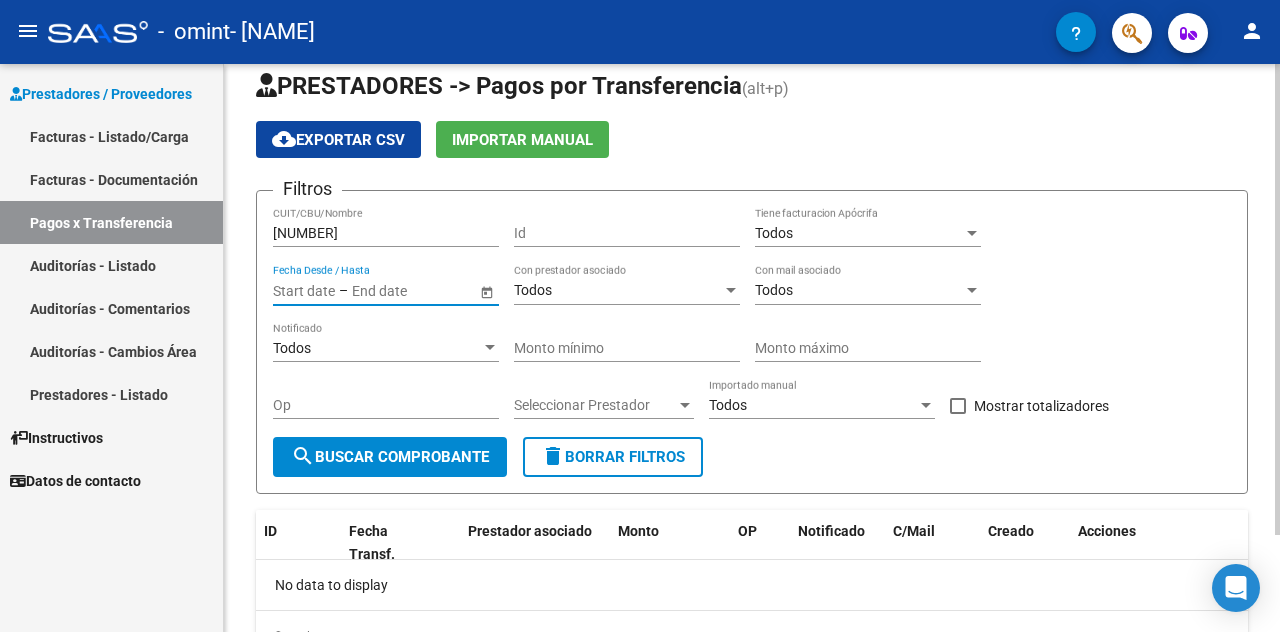 click at bounding box center (401, 290) 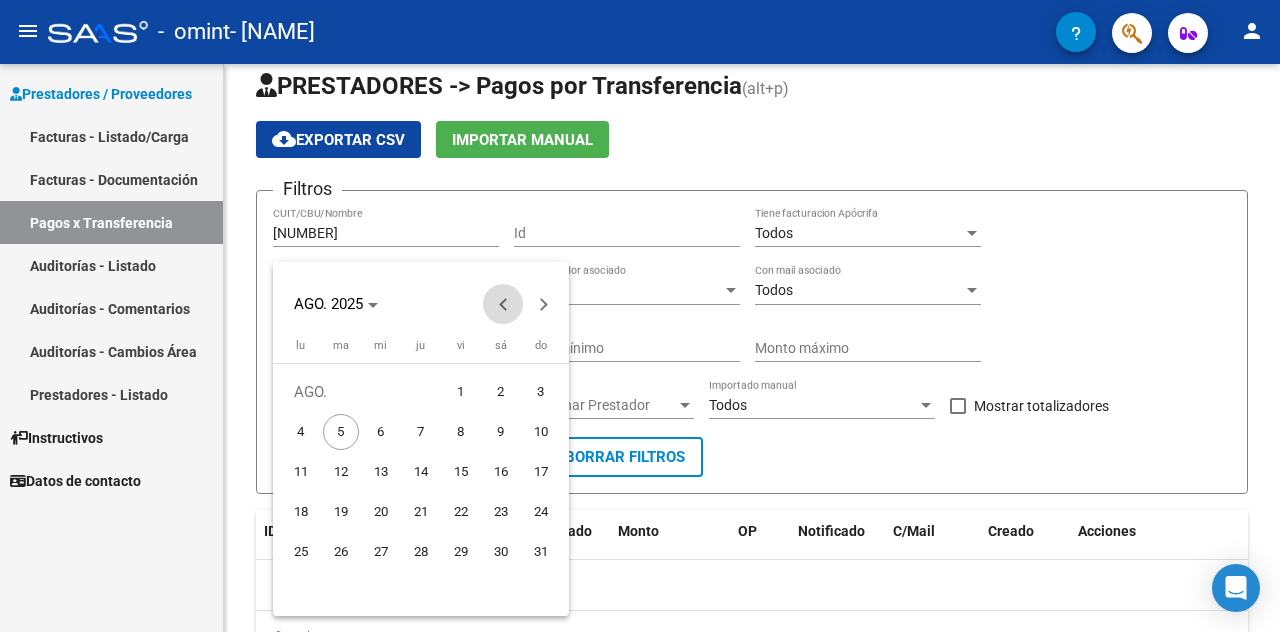 click at bounding box center (503, 304) 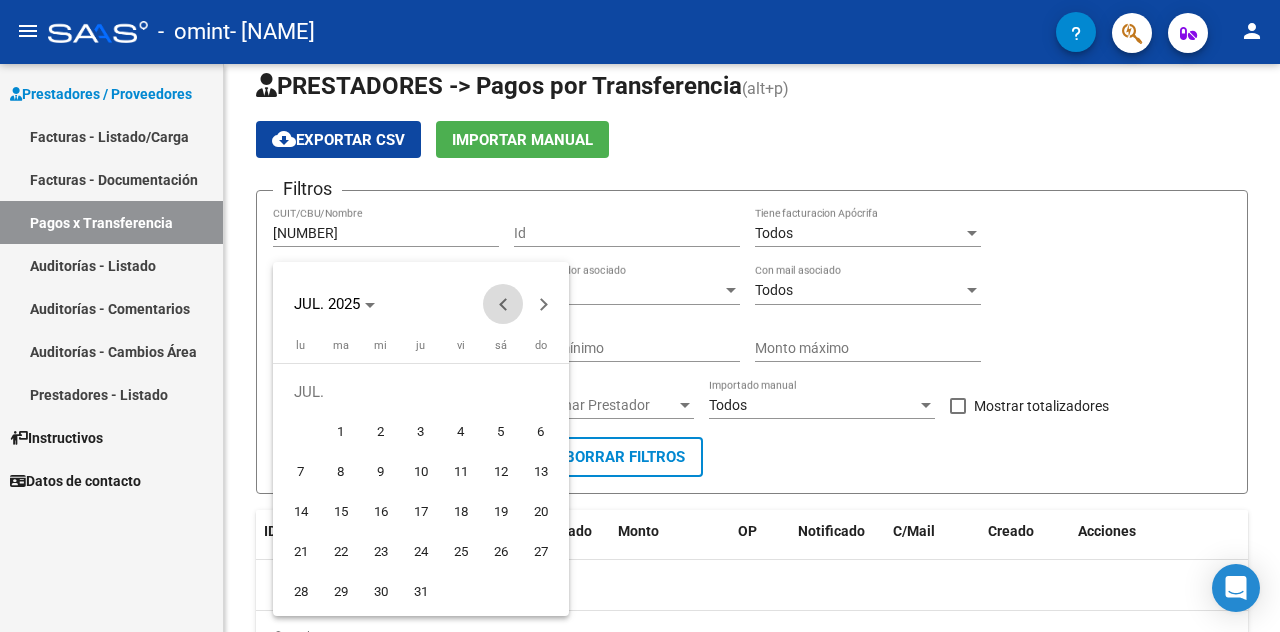 click at bounding box center (503, 304) 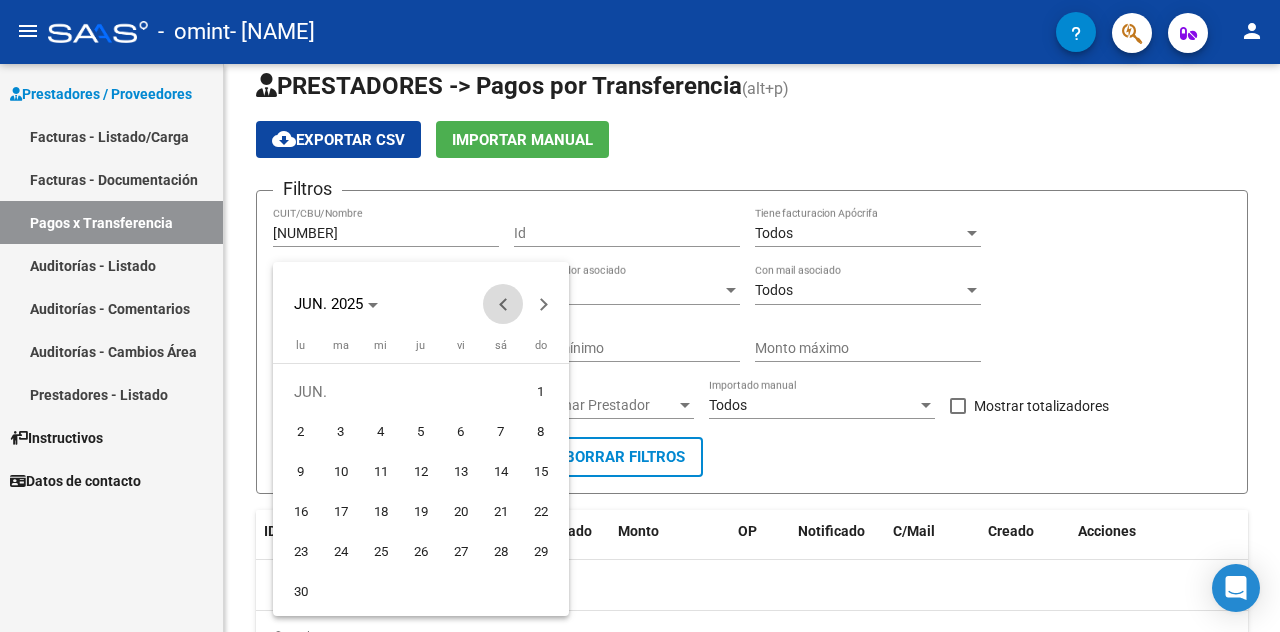 click at bounding box center [503, 304] 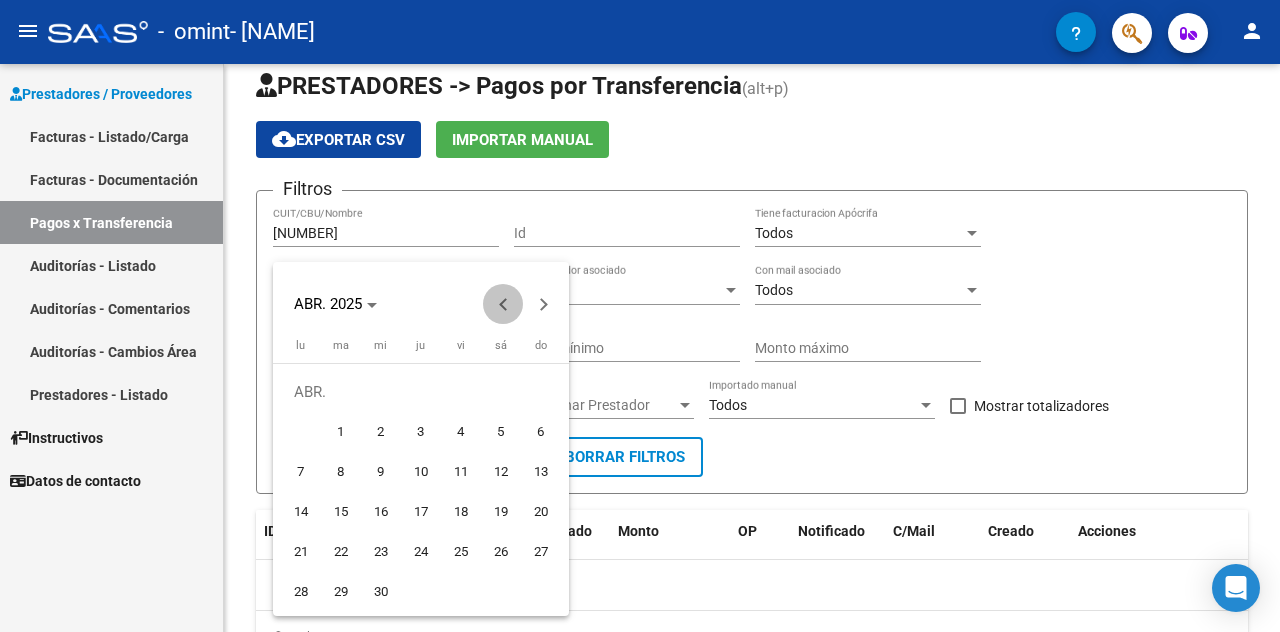 click at bounding box center (503, 304) 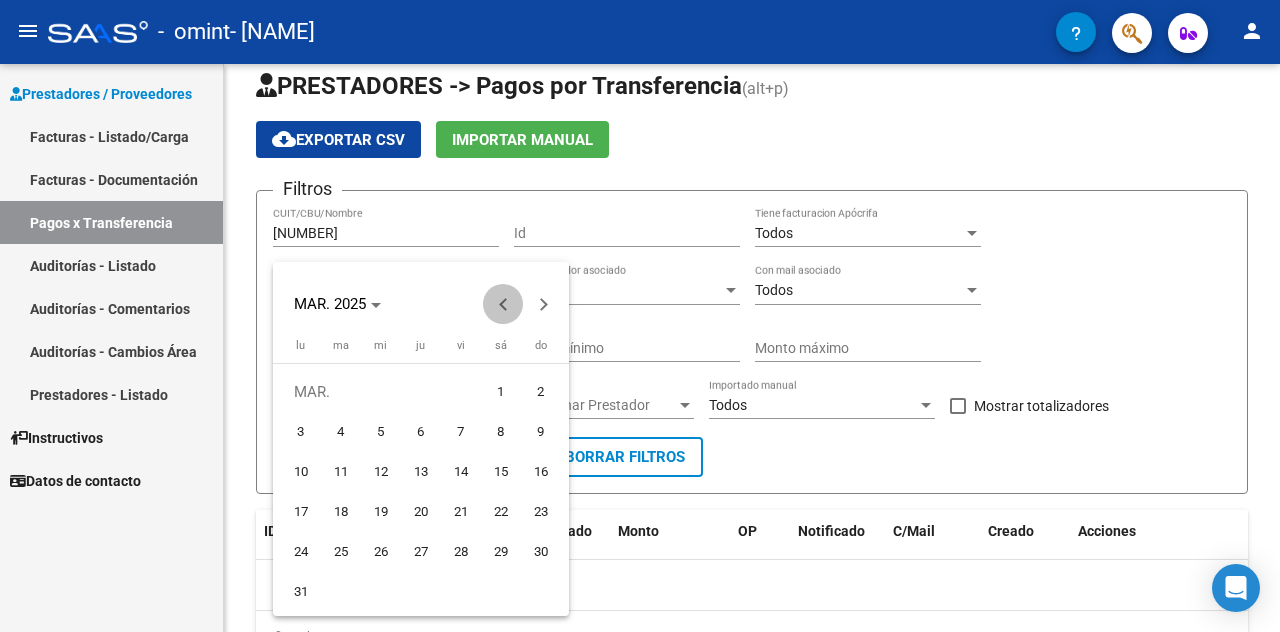 click at bounding box center (503, 304) 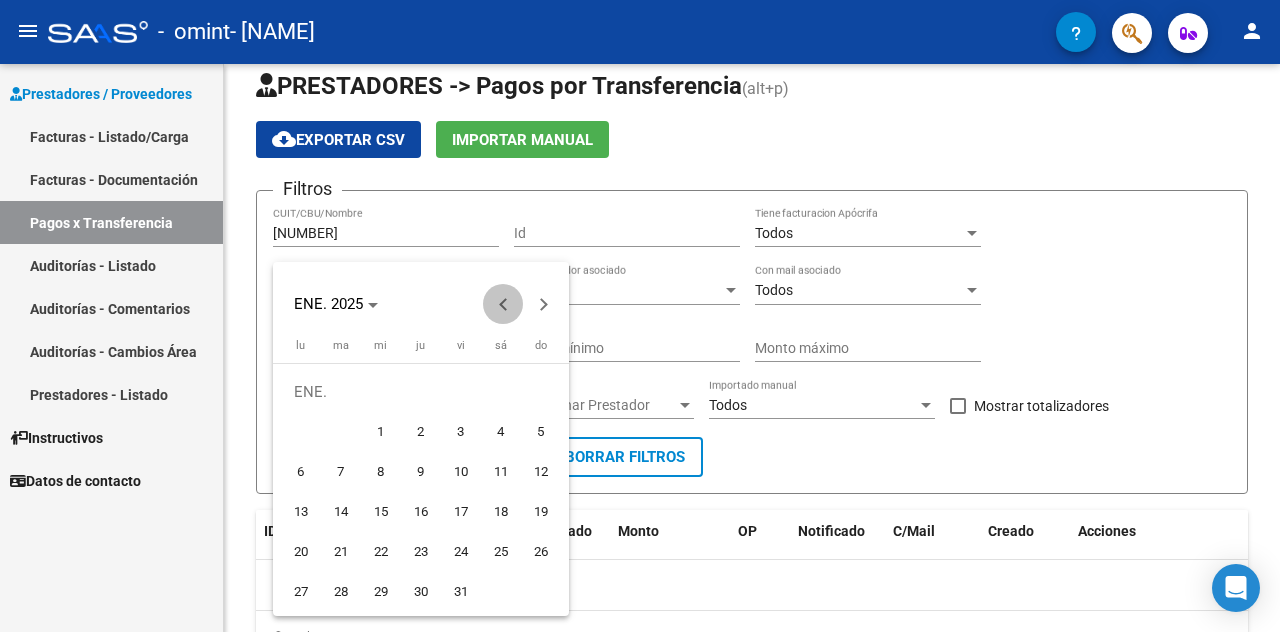 click at bounding box center [503, 304] 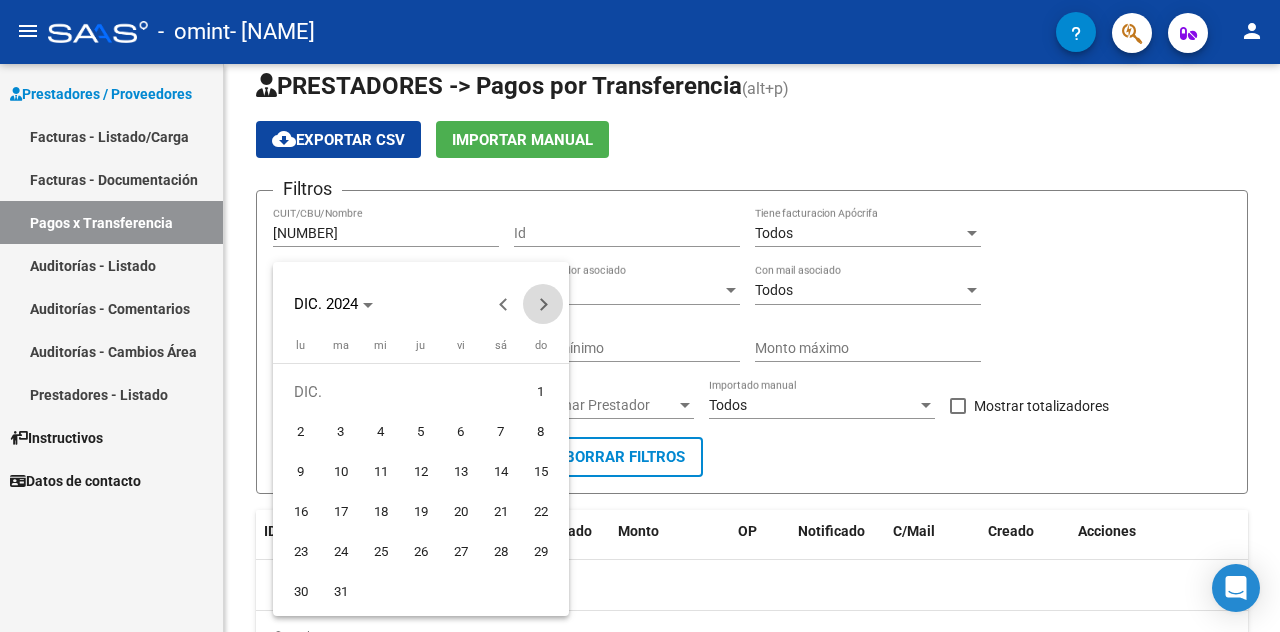 click at bounding box center [543, 304] 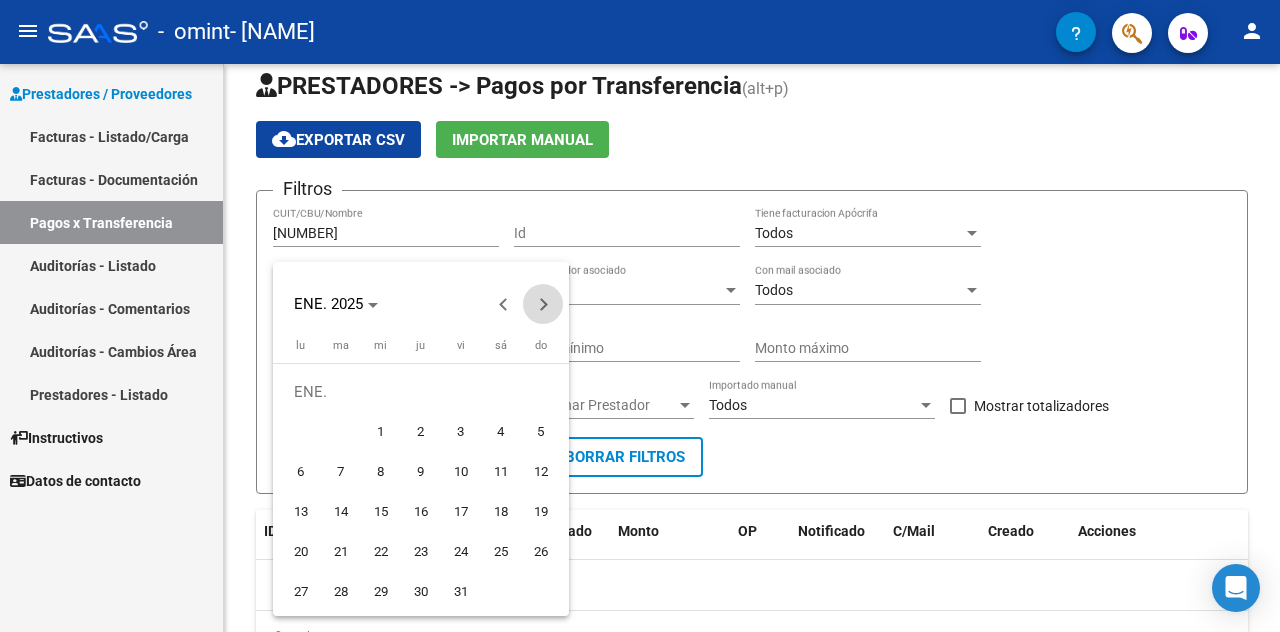 click at bounding box center [543, 304] 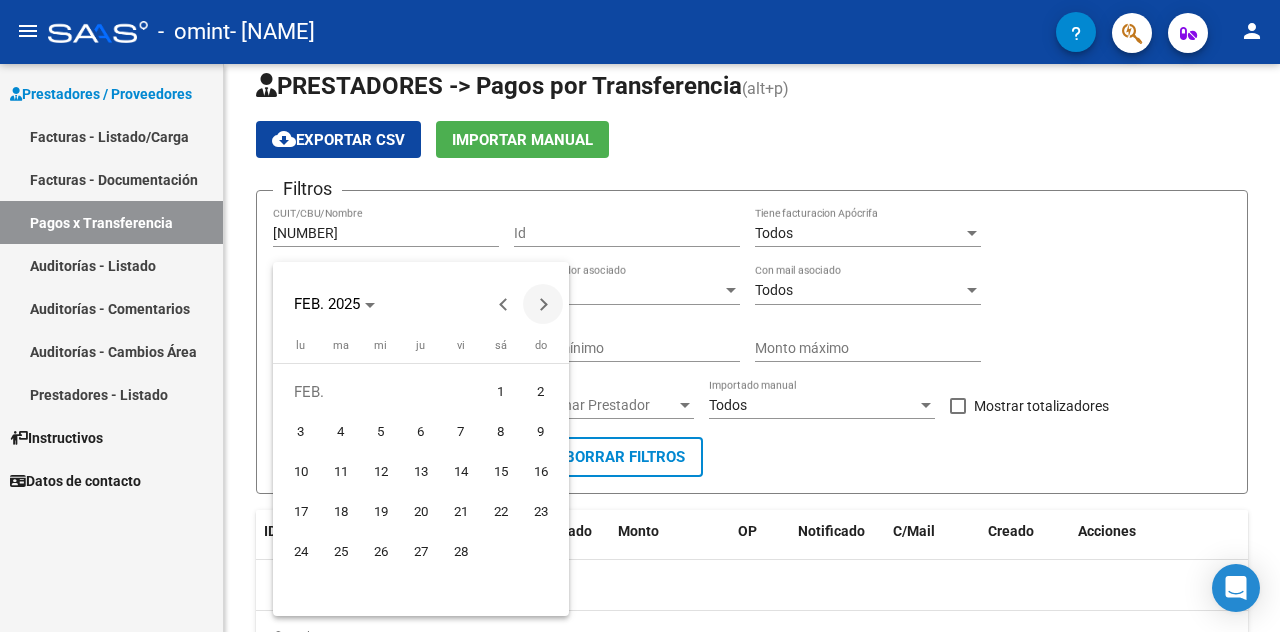click at bounding box center [543, 304] 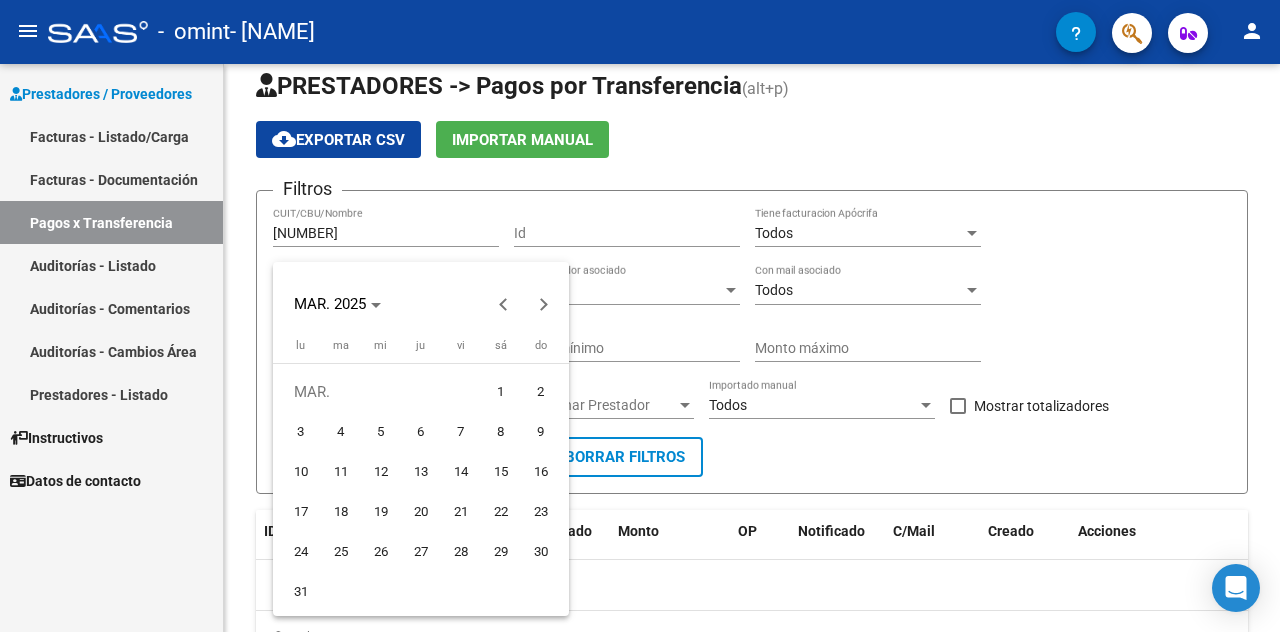 click on "1" at bounding box center [501, 392] 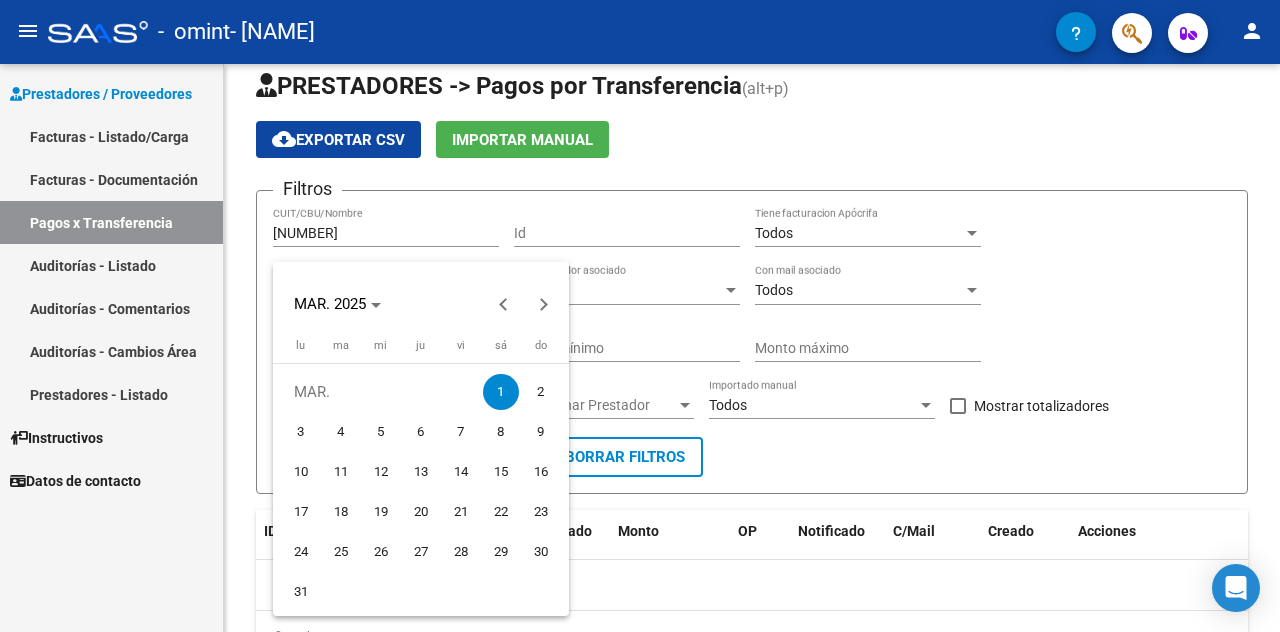 click on "1" at bounding box center (501, 392) 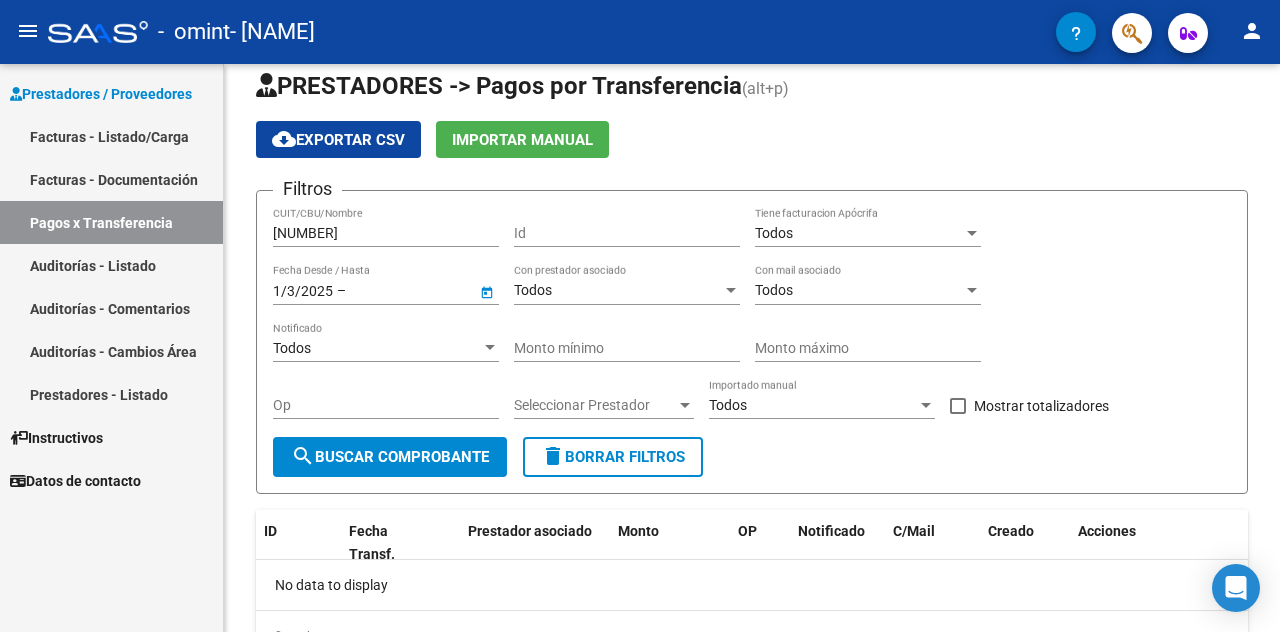 type on "1/3/2025" 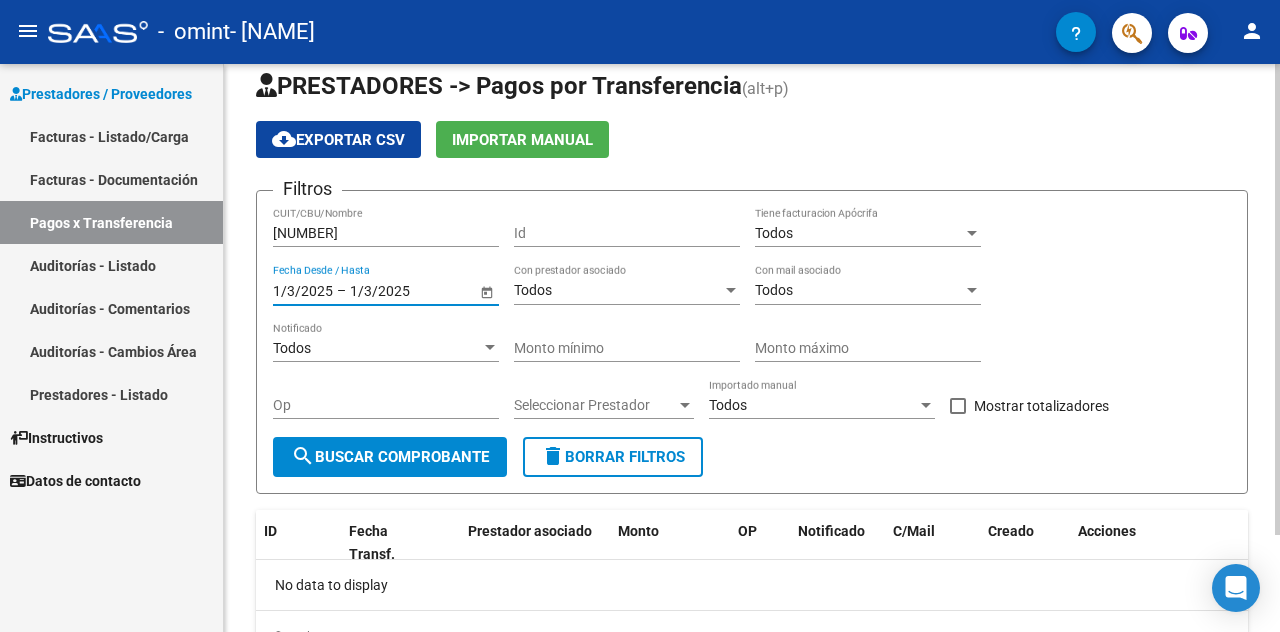 click on "[DATE] [DATE] – [DATE] [DATE]" at bounding box center [374, 290] 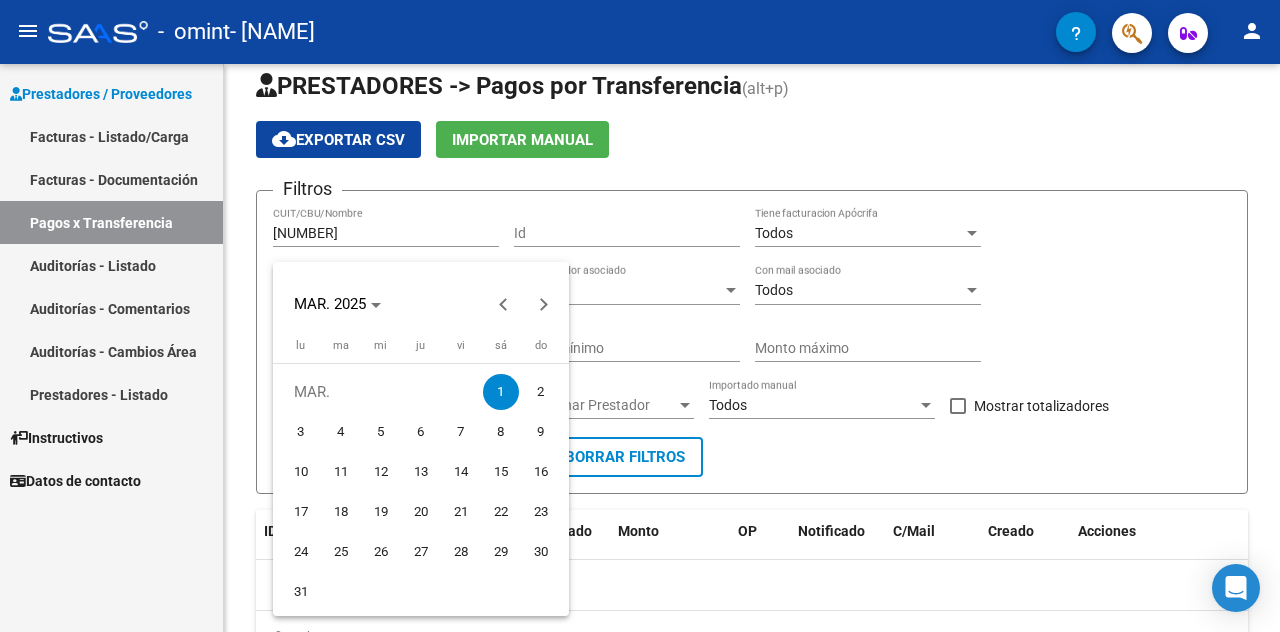 click on "1" at bounding box center [501, 392] 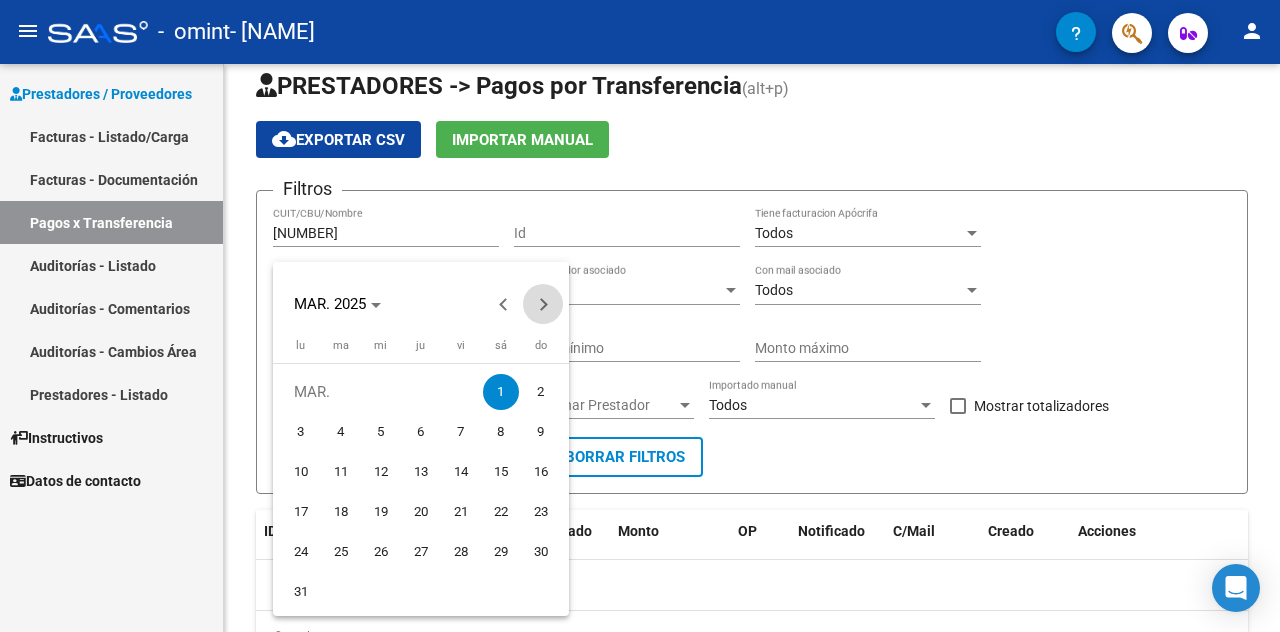 click at bounding box center [543, 304] 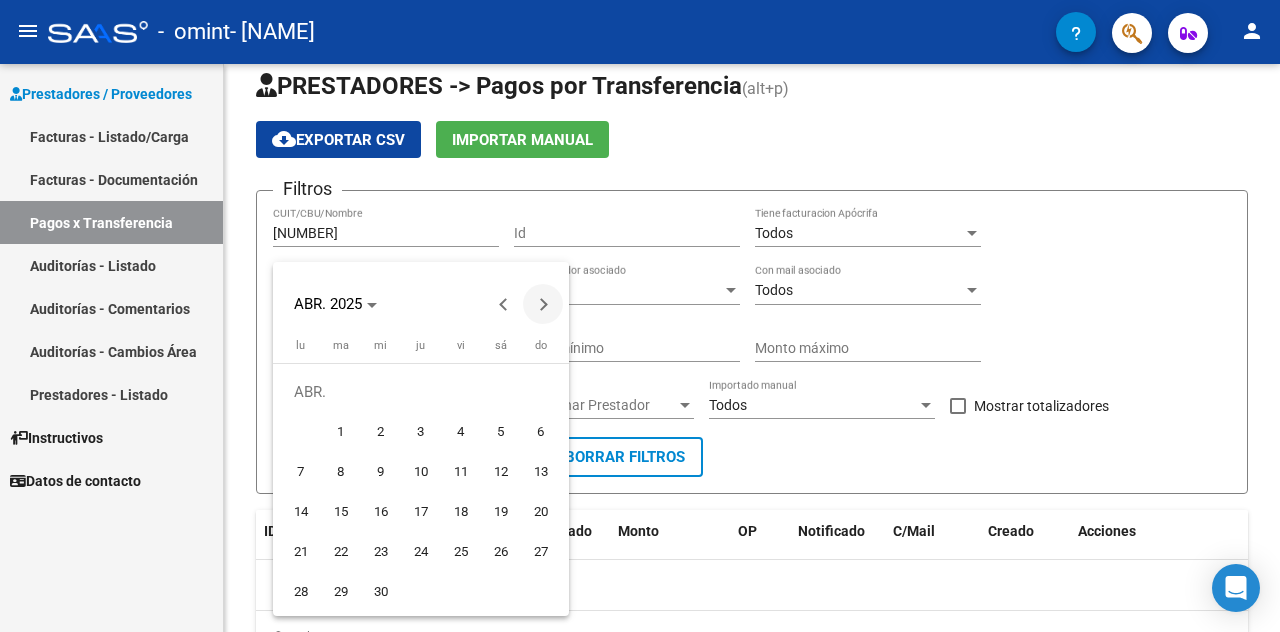 click at bounding box center (543, 304) 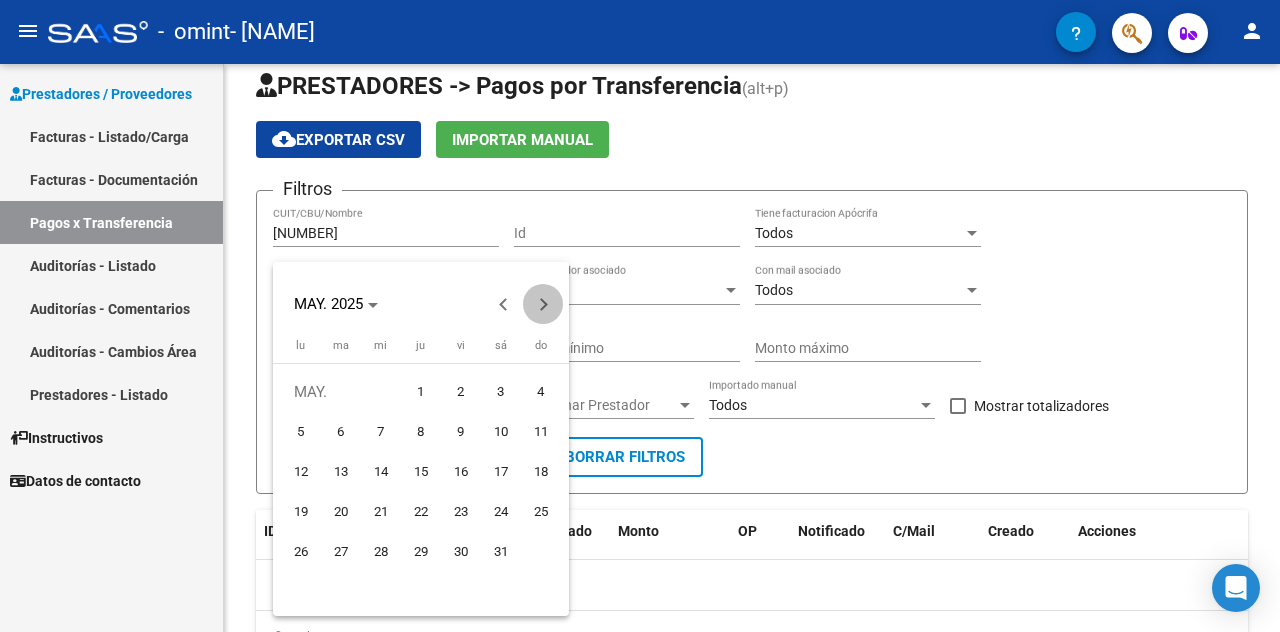 click at bounding box center [543, 304] 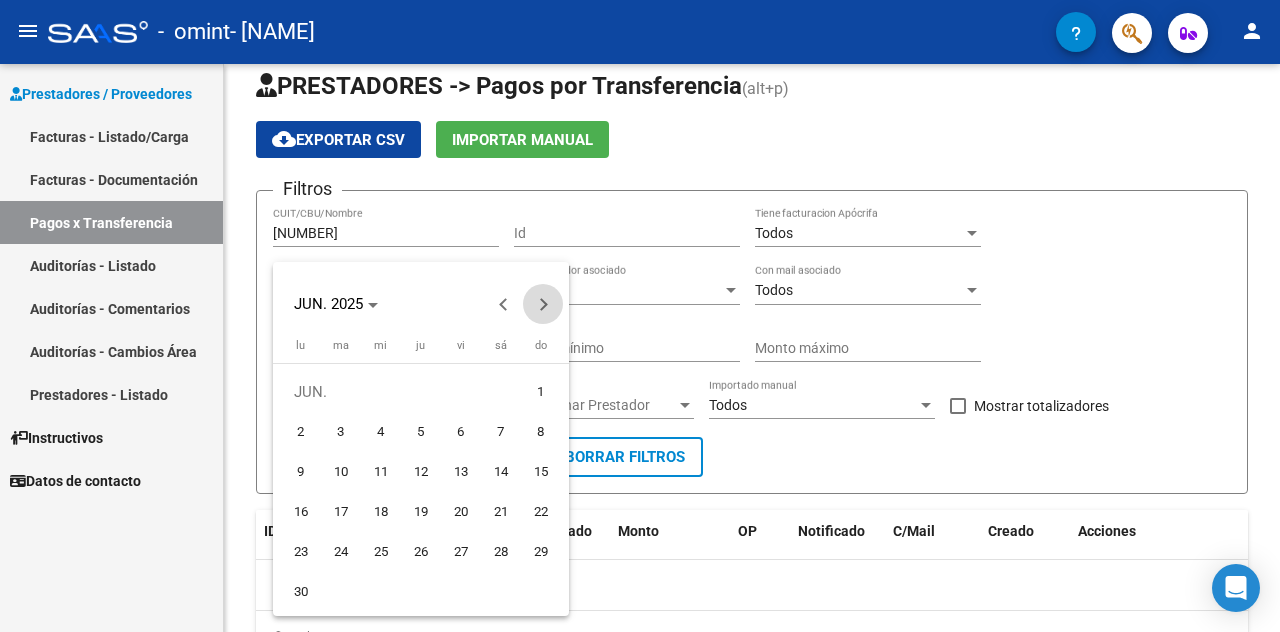 click at bounding box center [543, 304] 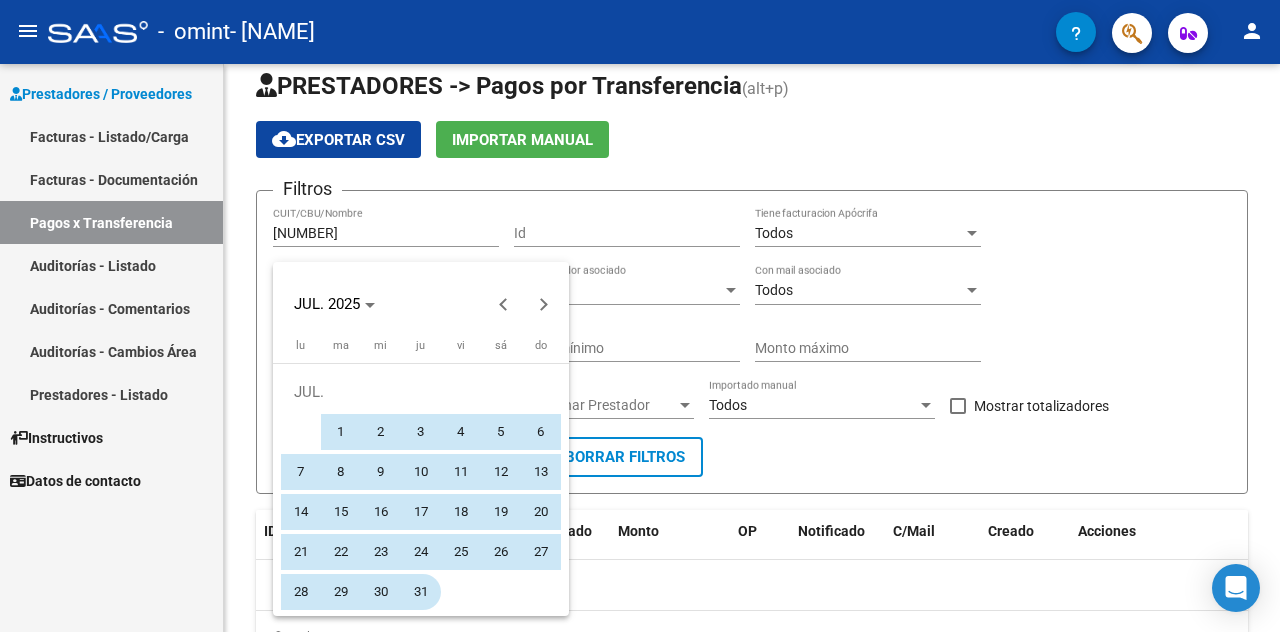 click on "31" at bounding box center (421, 592) 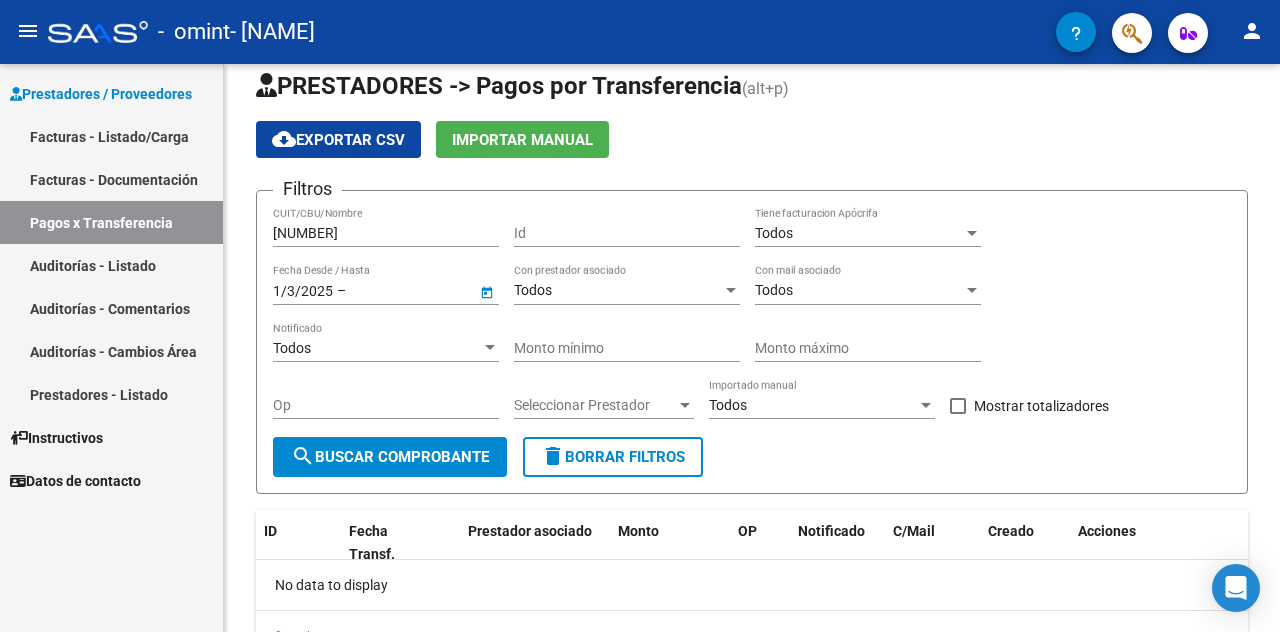 type on "31/7/2025" 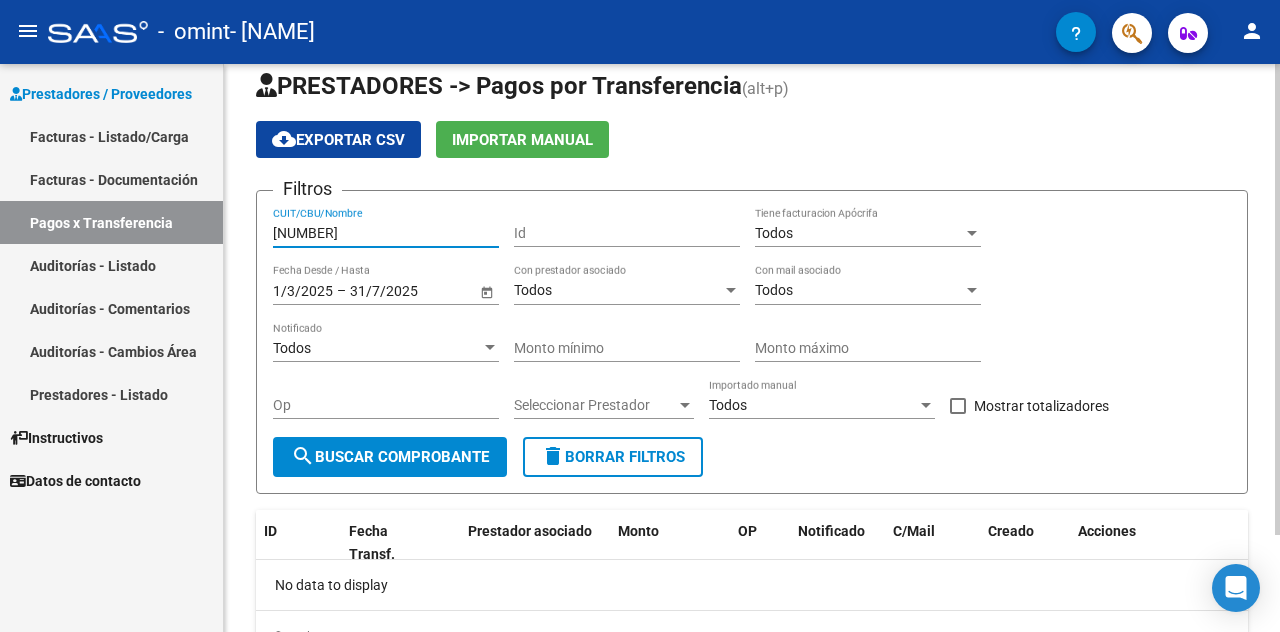 click on "[NUMBER]" at bounding box center [386, 233] 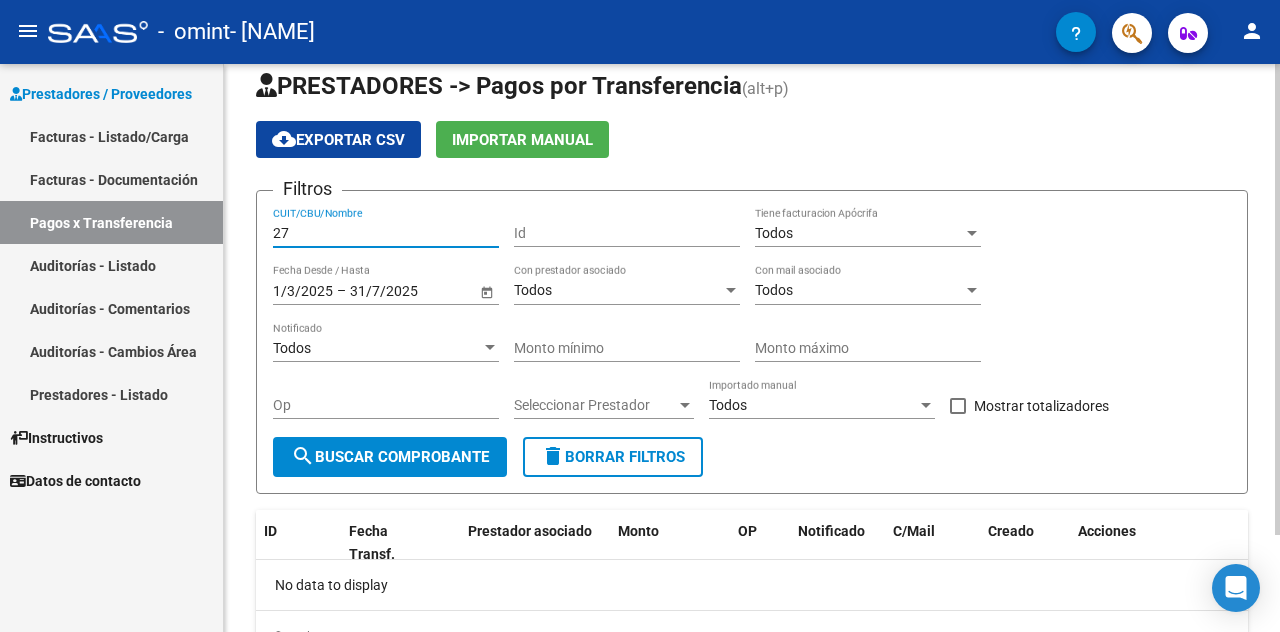 type on "2" 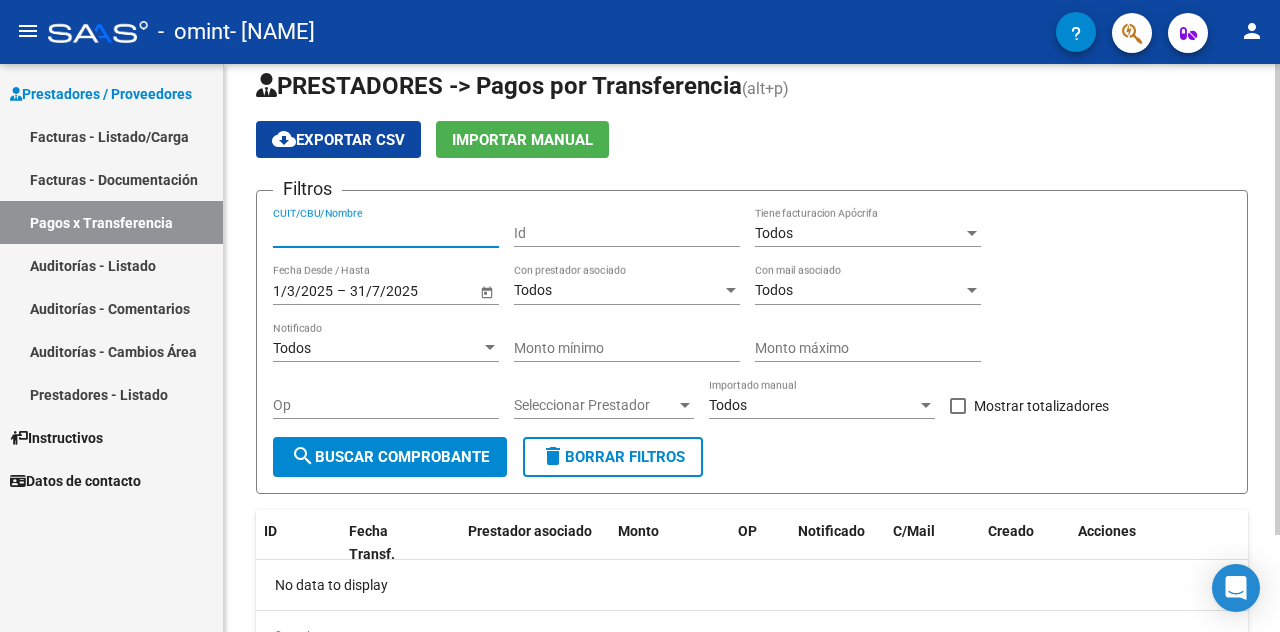 type 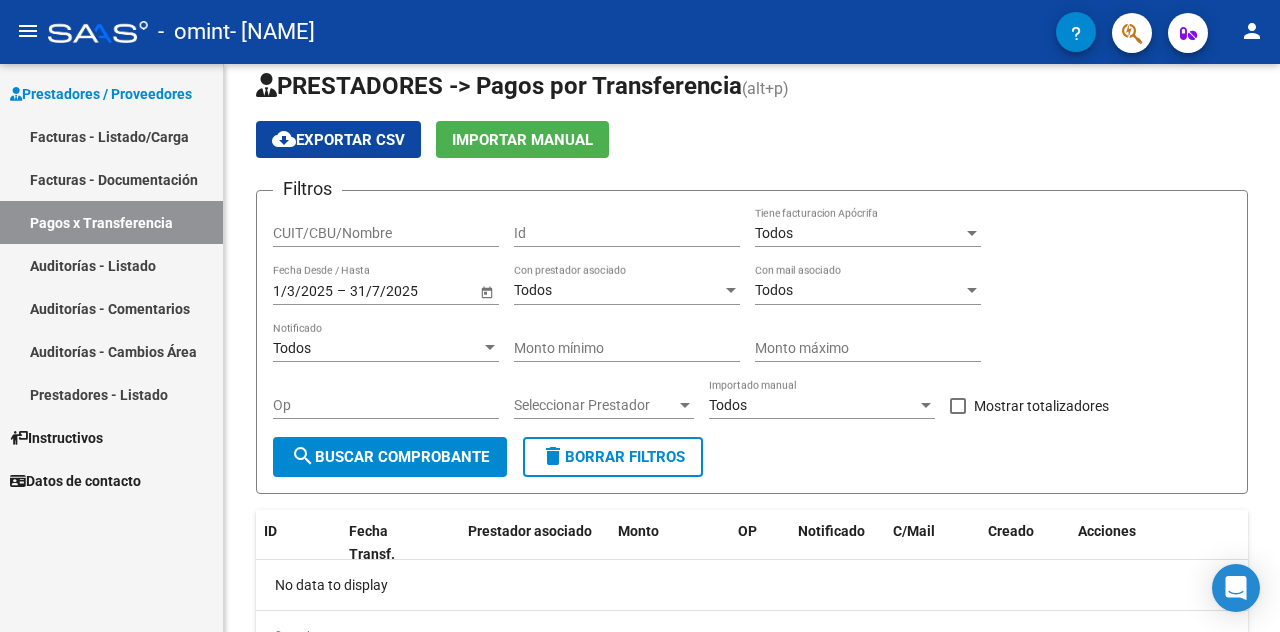 click on "Facturas - Listado/Carga" at bounding box center (111, 136) 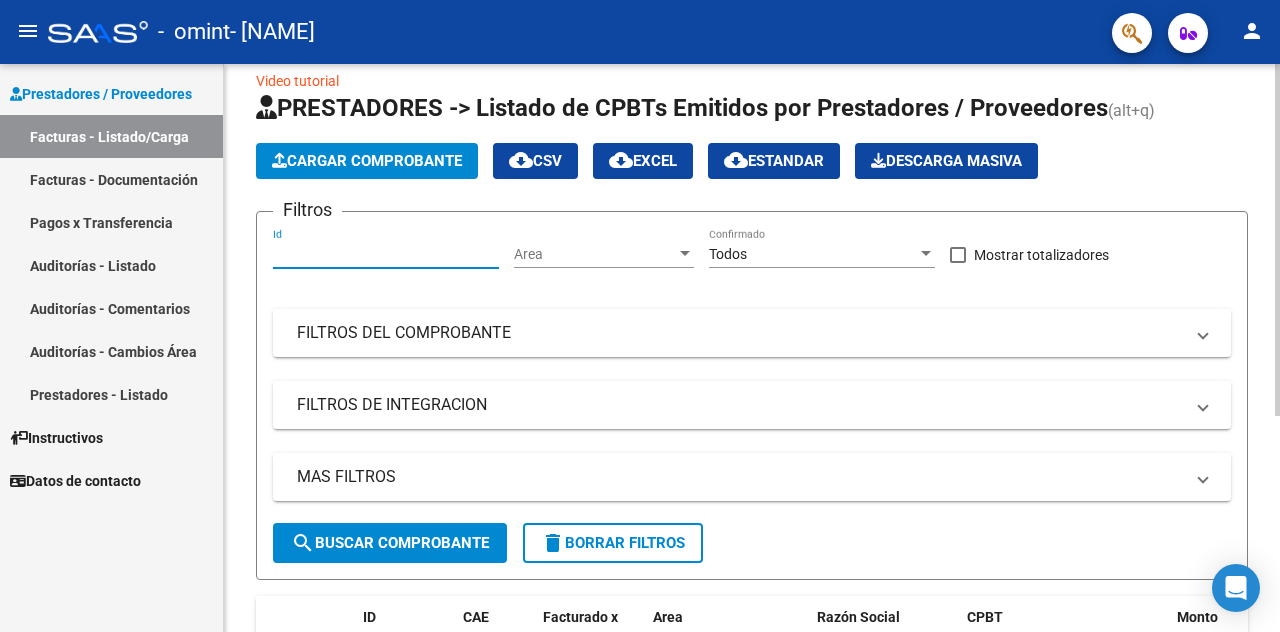 click on "Id" at bounding box center [386, 254] 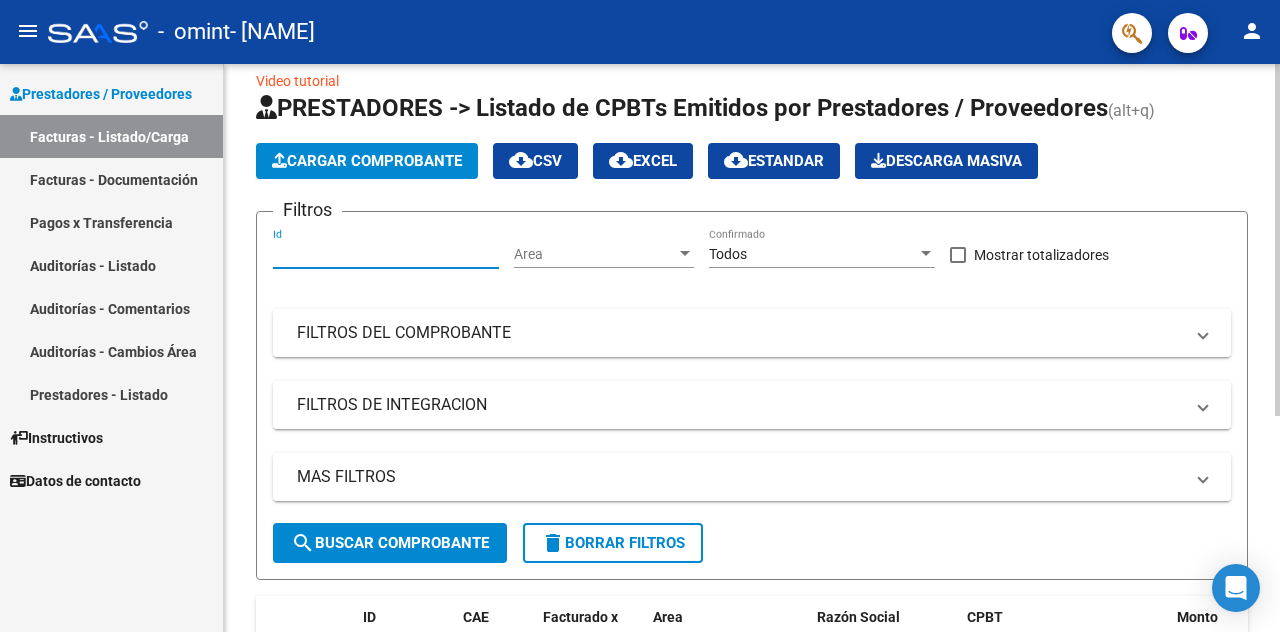 click on "Cargar Comprobante" 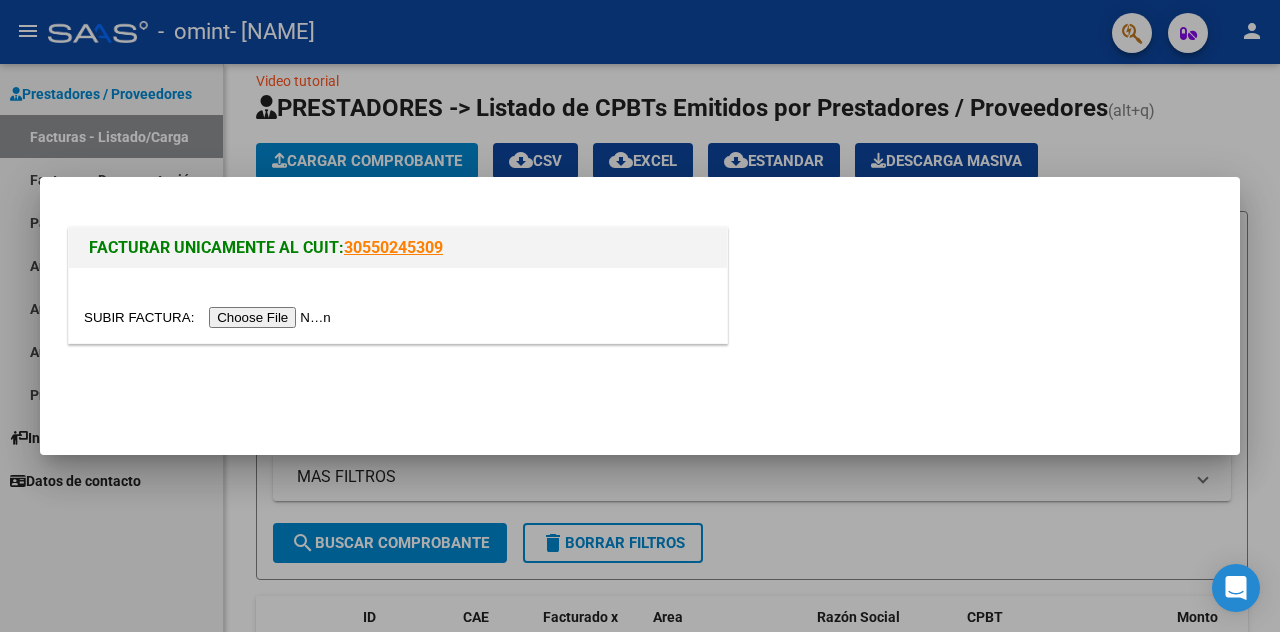 click at bounding box center (210, 317) 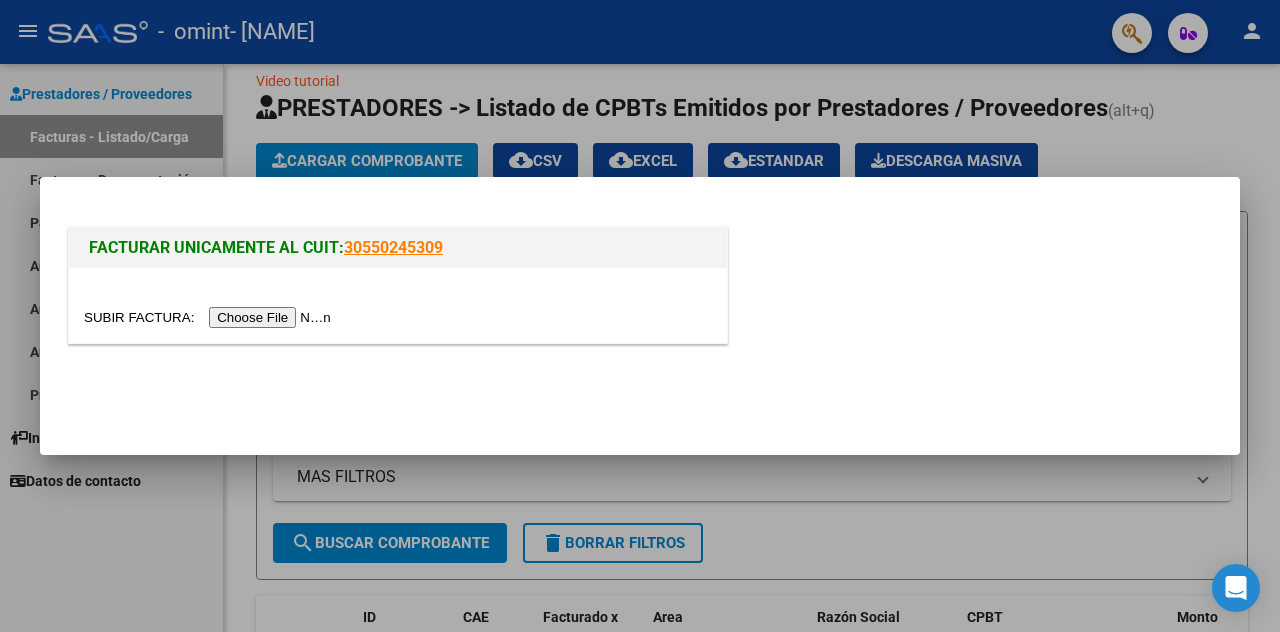 click at bounding box center (210, 317) 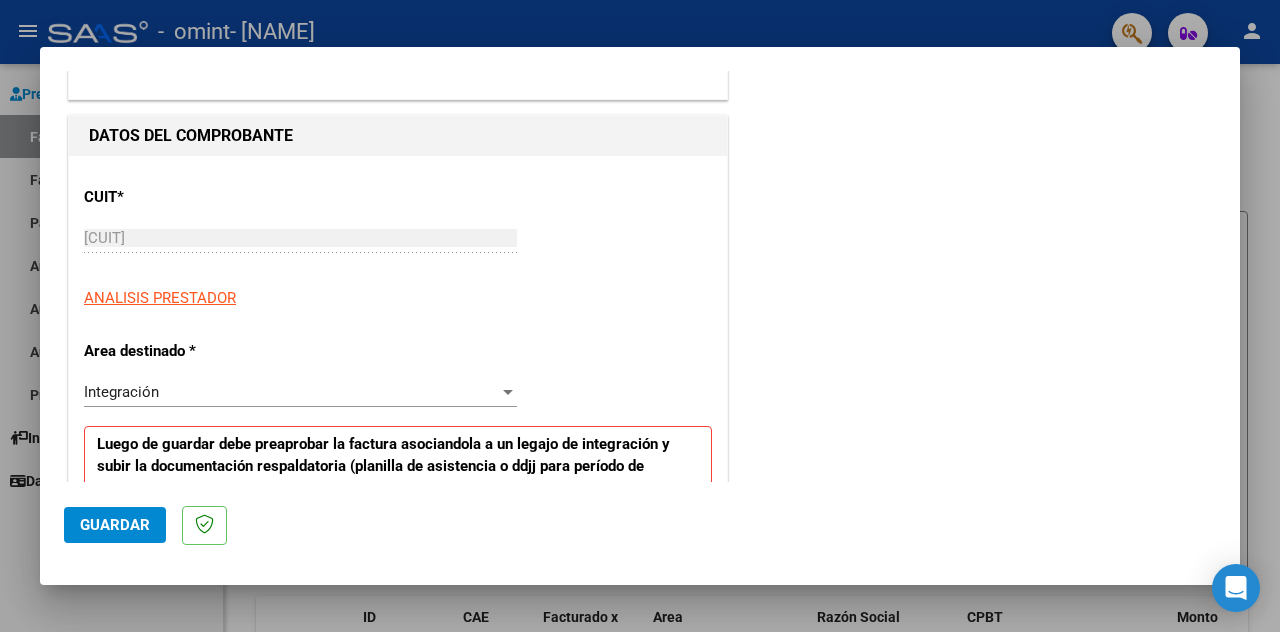 scroll, scrollTop: 173, scrollLeft: 0, axis: vertical 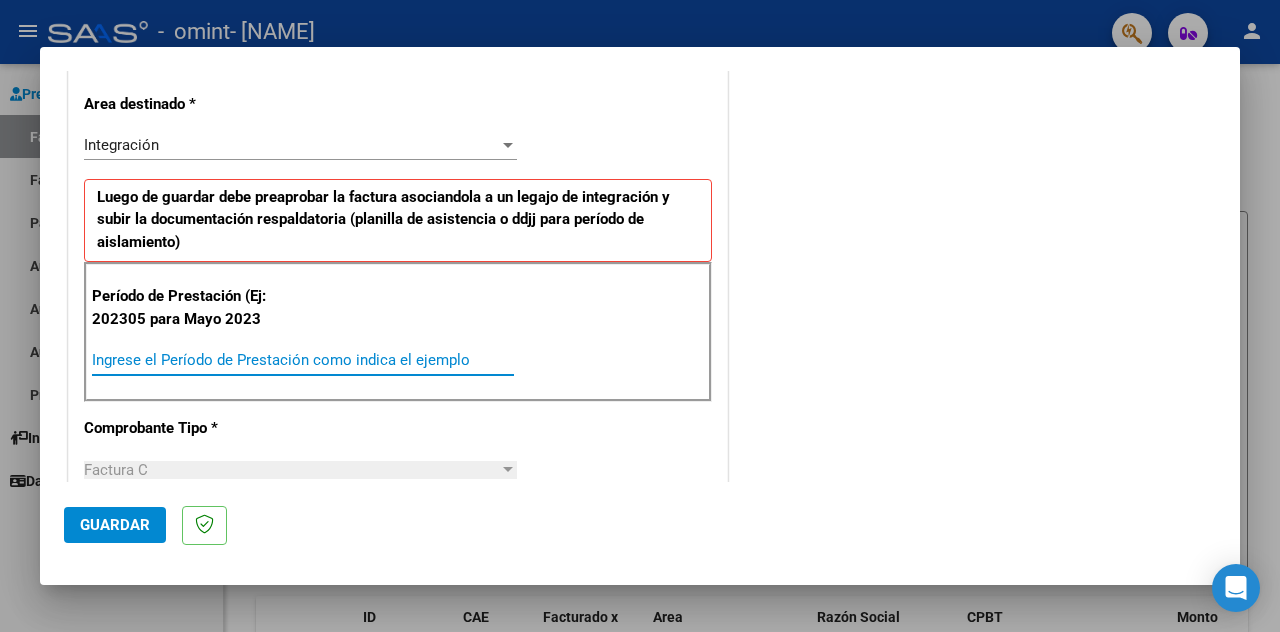 click on "Ingrese el Período de Prestación como indica el ejemplo" at bounding box center (303, 360) 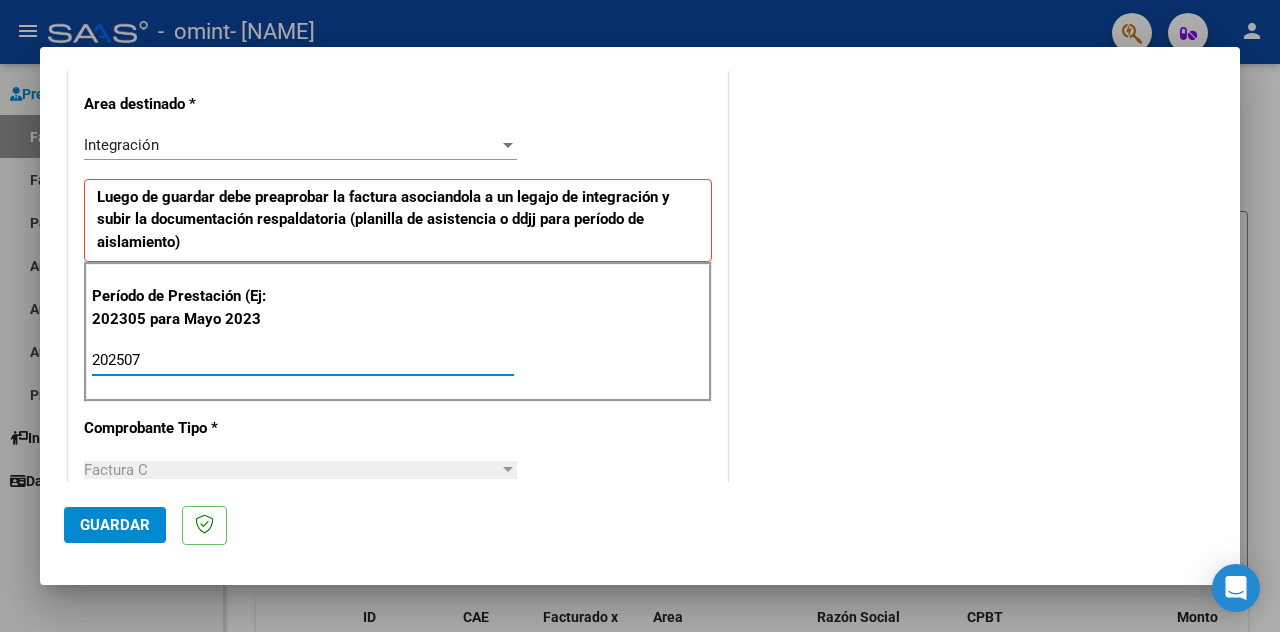 type on "202507" 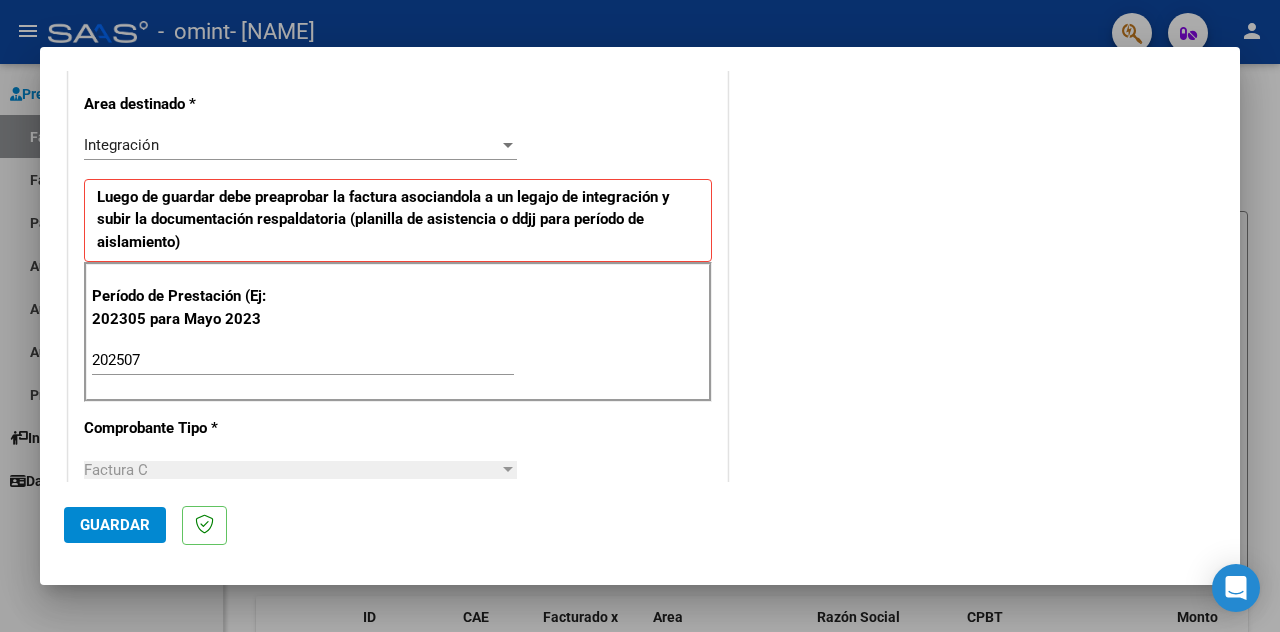 click on "Factura C" at bounding box center [291, 470] 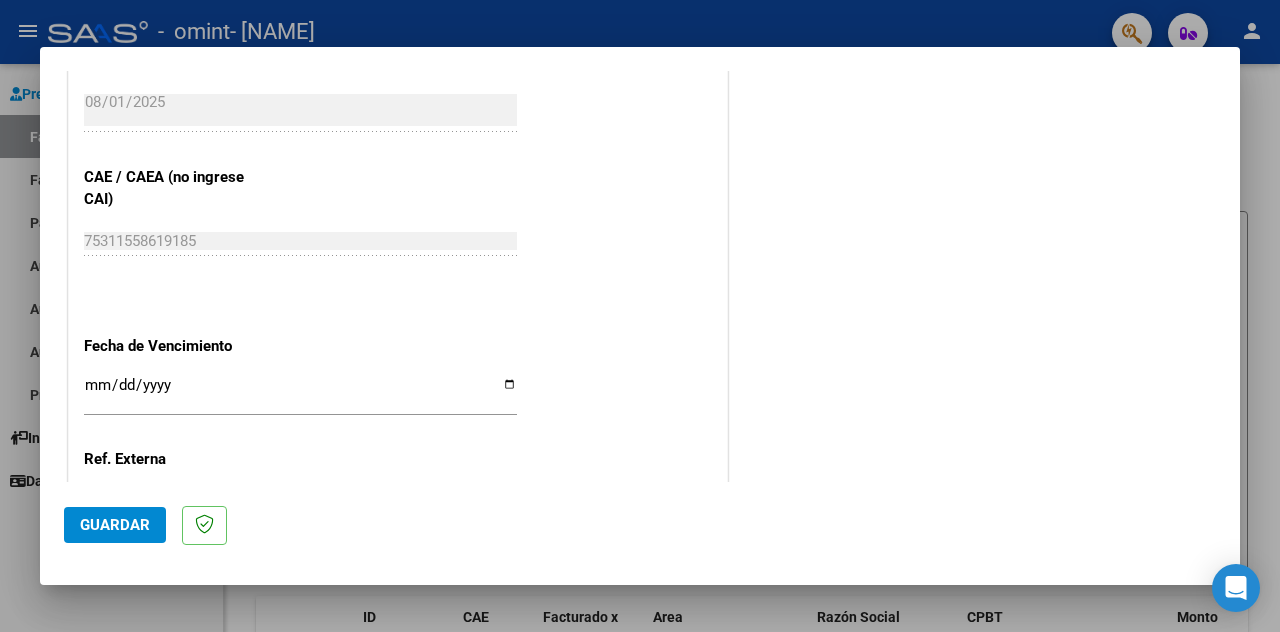 scroll, scrollTop: 1200, scrollLeft: 0, axis: vertical 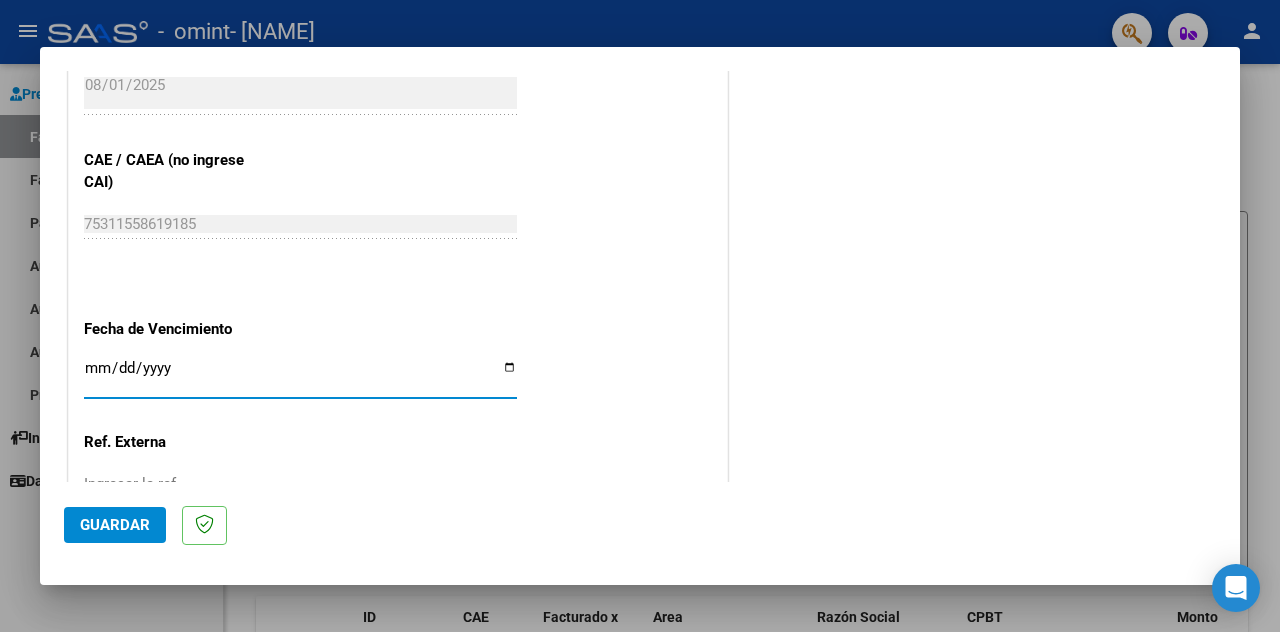 click on "Ingresar la fecha" at bounding box center [300, 376] 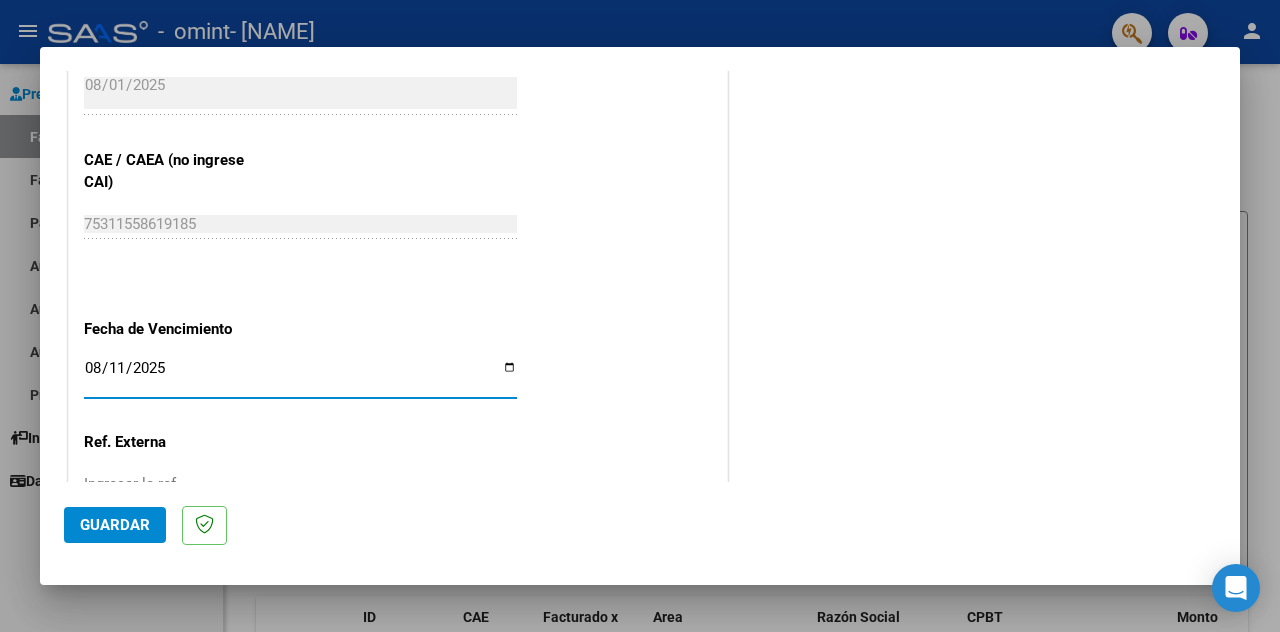 type on "2025-08-11" 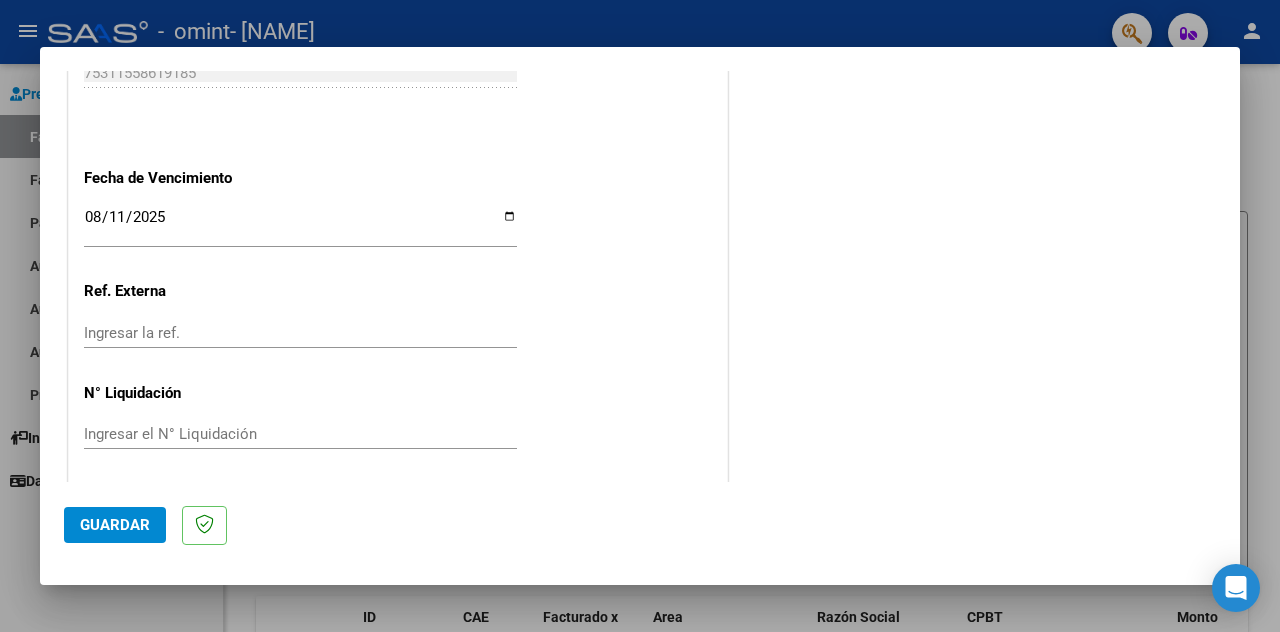 scroll, scrollTop: 1352, scrollLeft: 0, axis: vertical 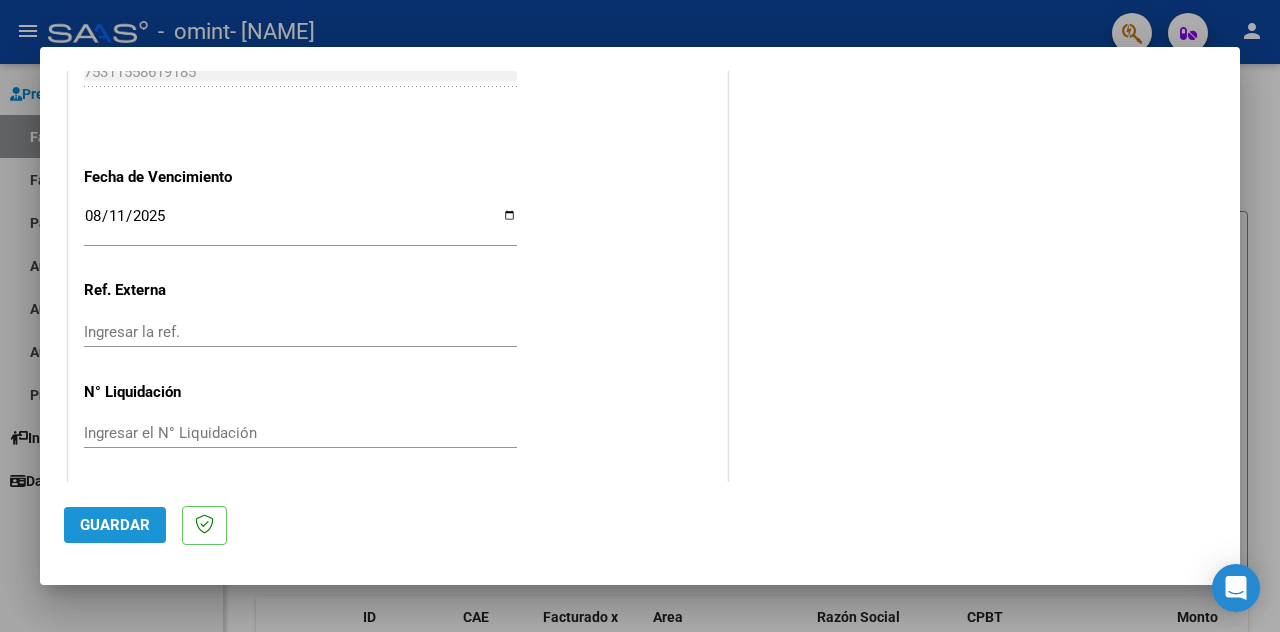 click on "Guardar" 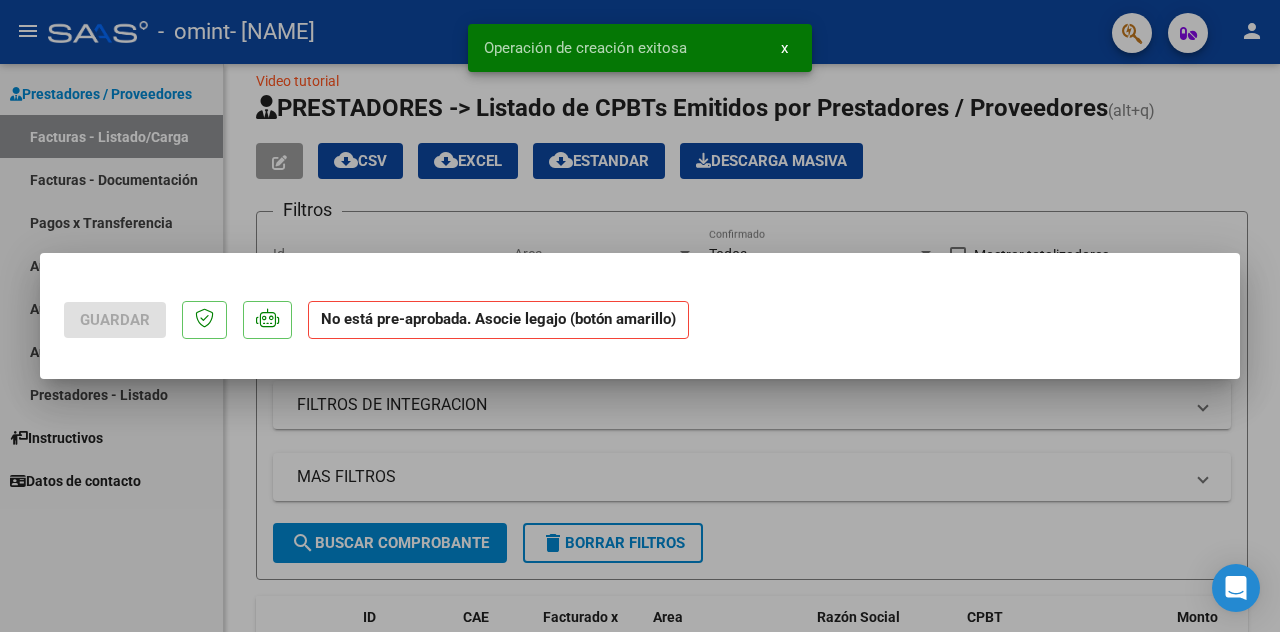 scroll, scrollTop: 0, scrollLeft: 0, axis: both 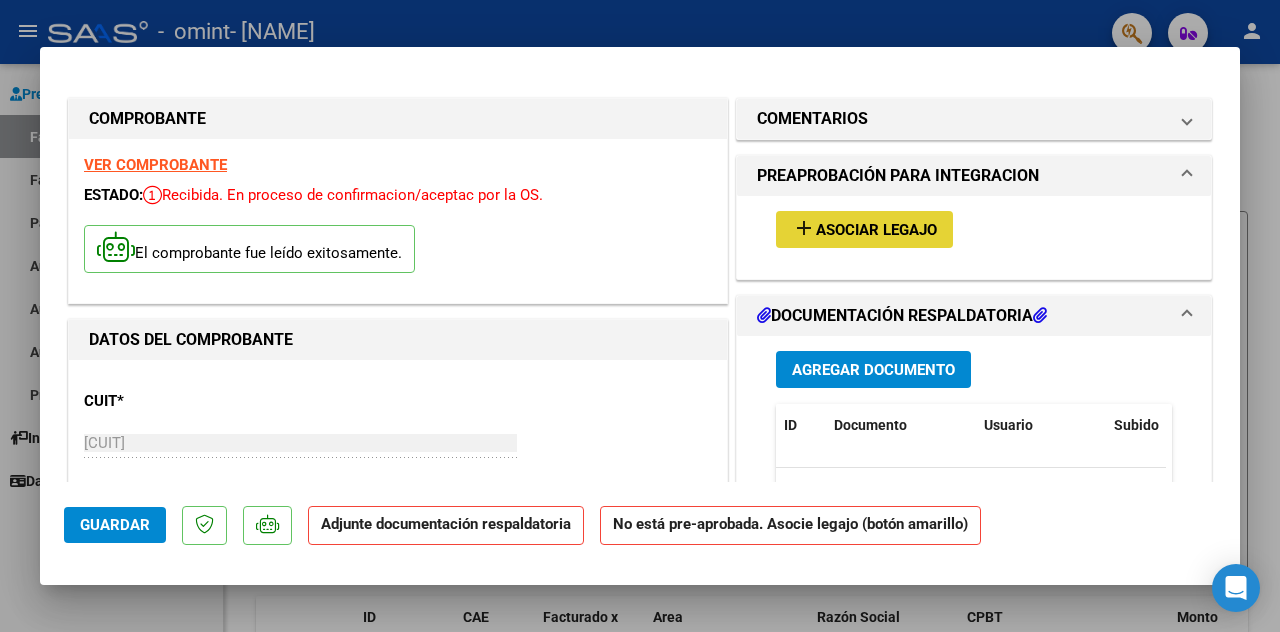 click on "Asociar Legajo" at bounding box center [876, 230] 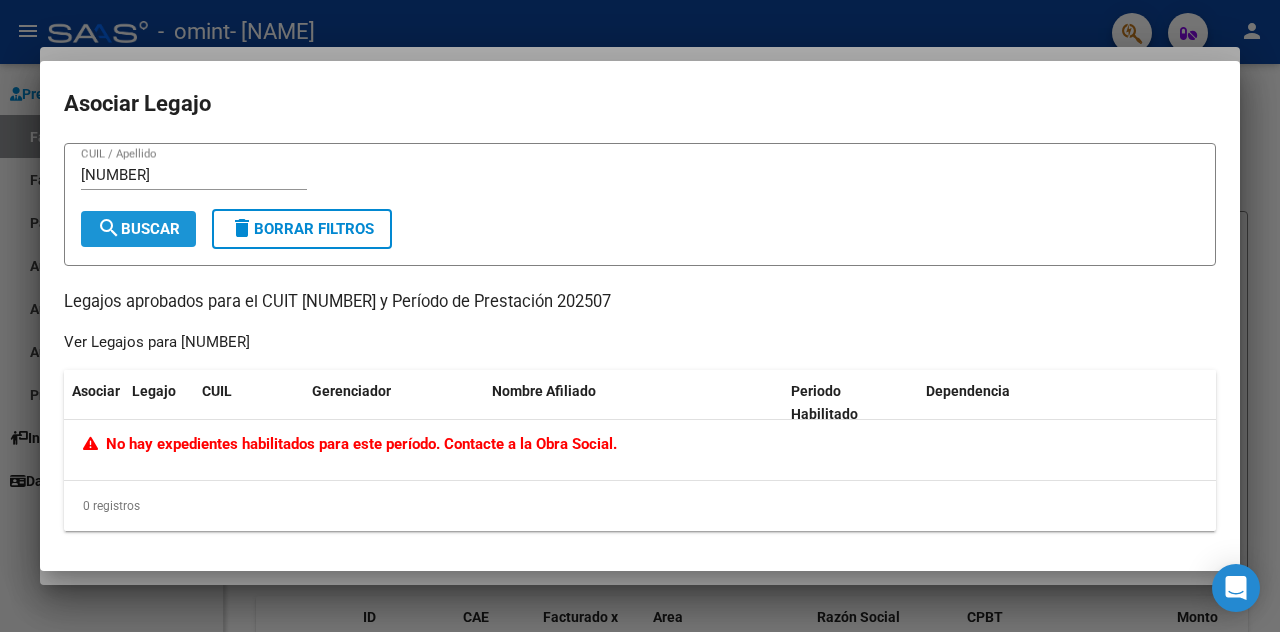 click on "search  Buscar" at bounding box center (138, 229) 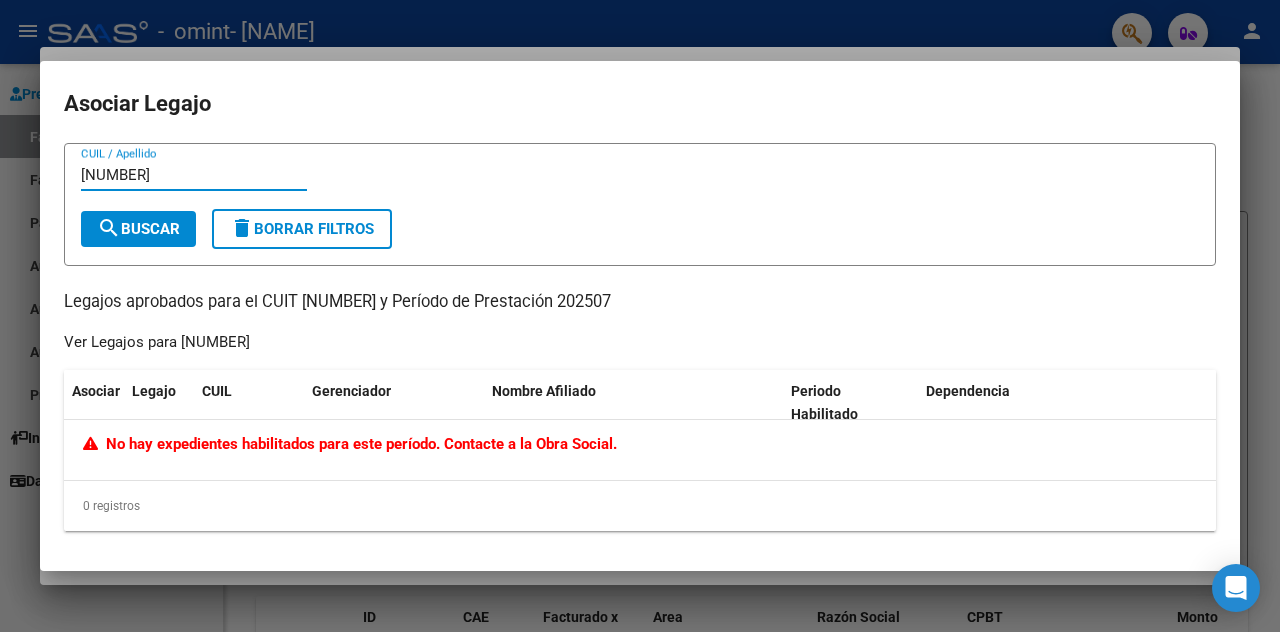click on "[NUMBER]" at bounding box center (194, 175) 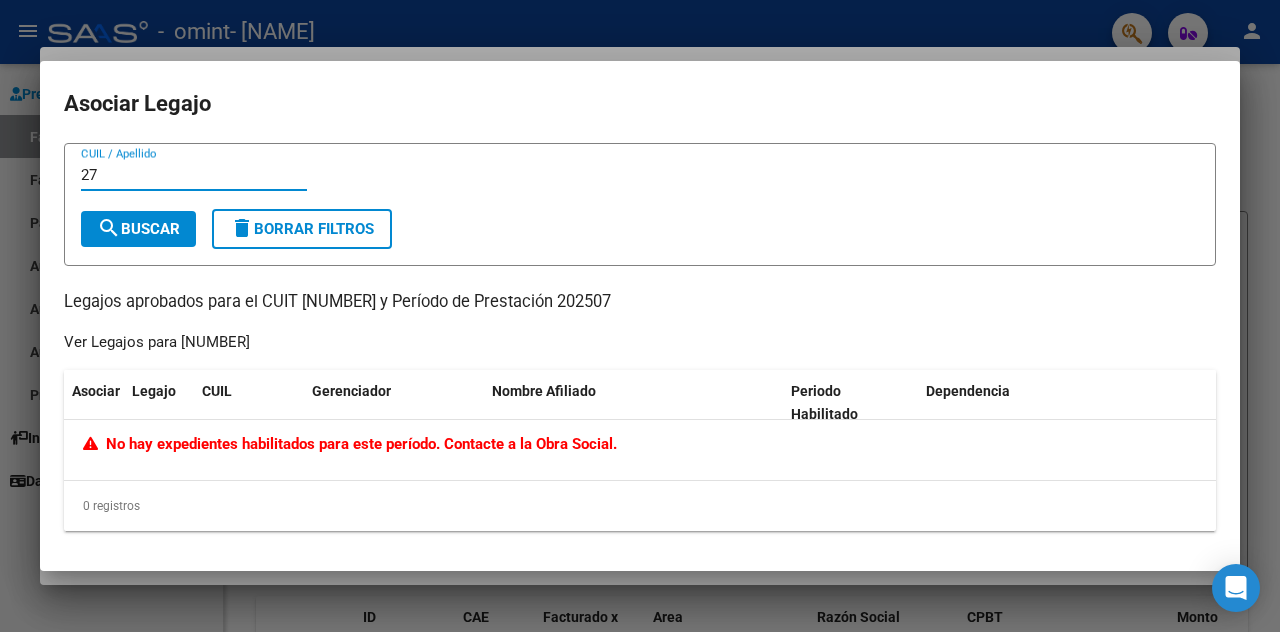type on "2" 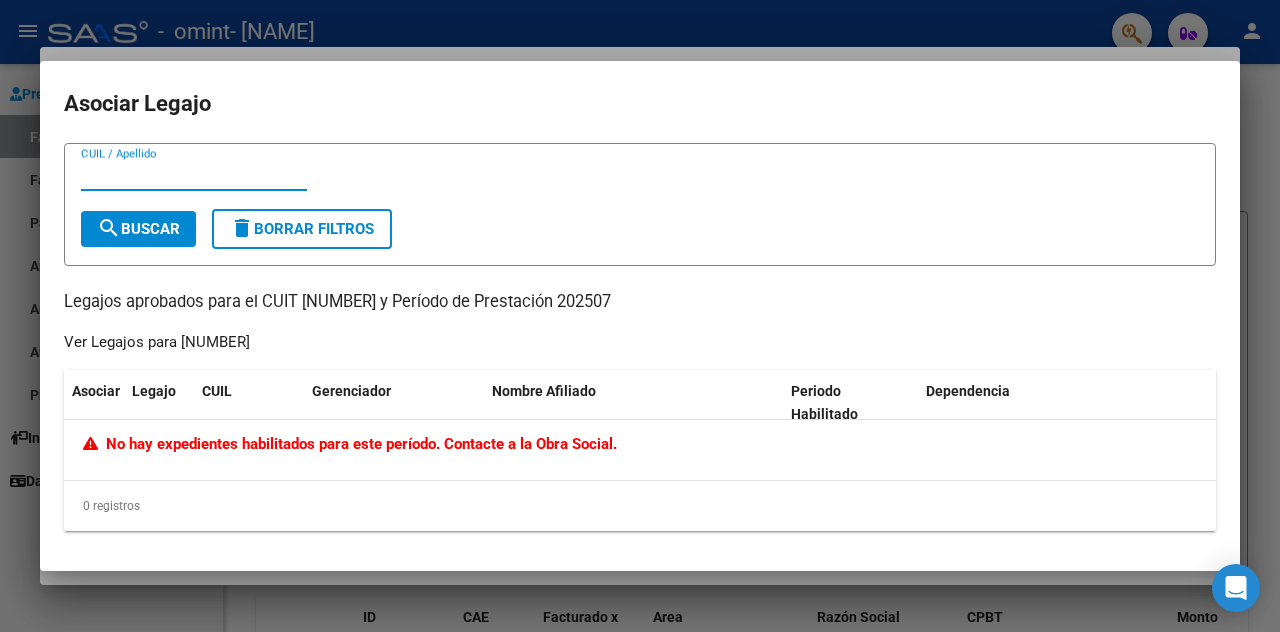 click on "CUIL / Apellido" at bounding box center (194, 175) 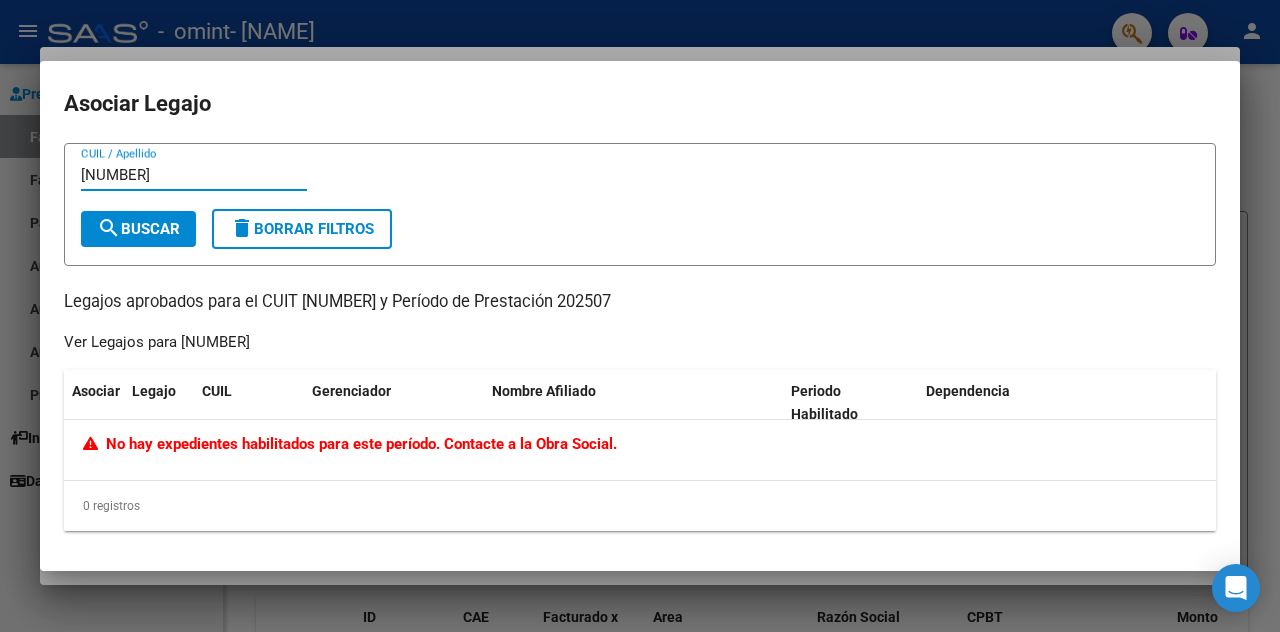 type on "[NUMBER]" 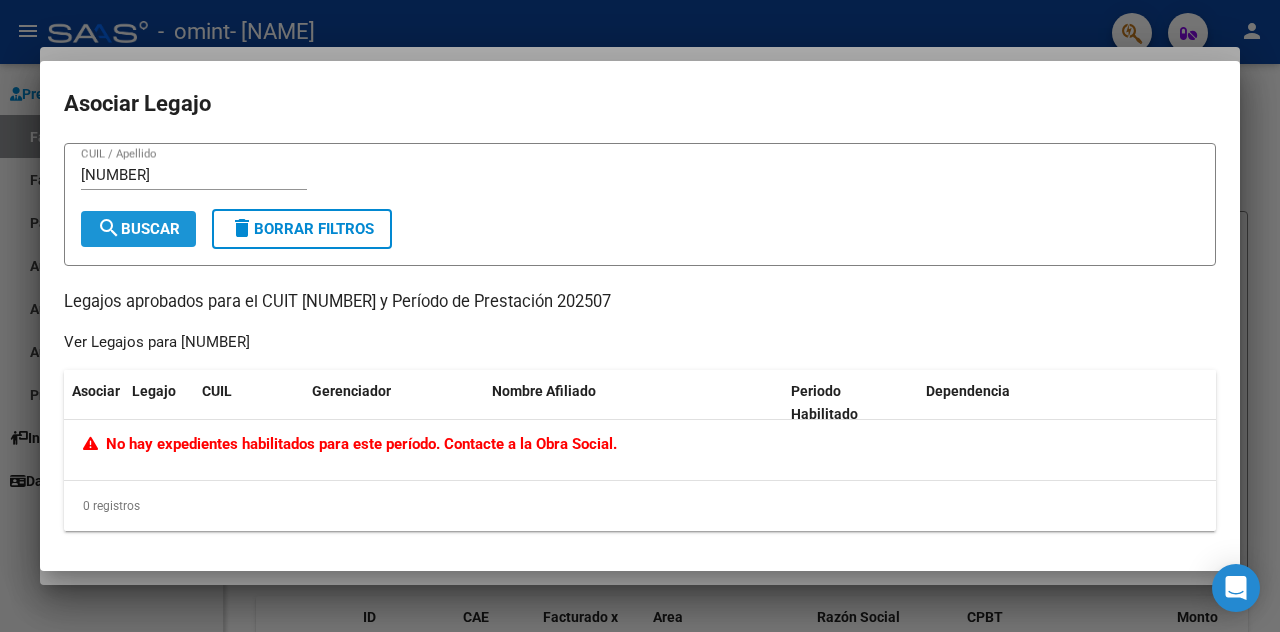 click on "search  Buscar" at bounding box center [138, 229] 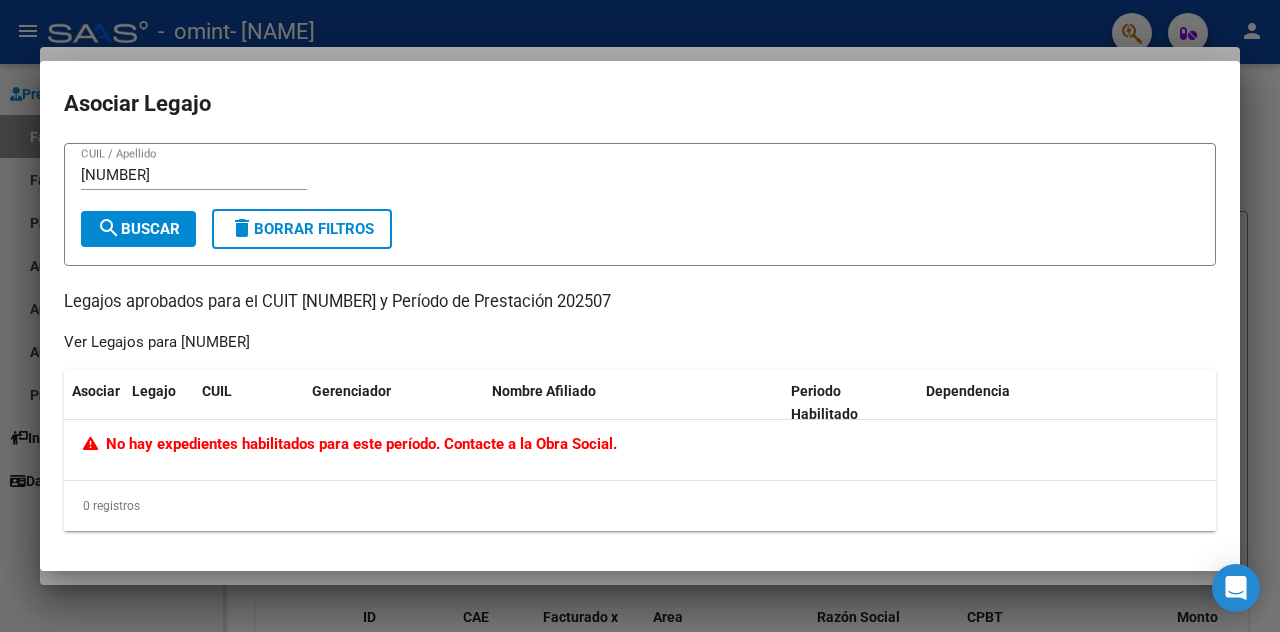 click at bounding box center (640, 316) 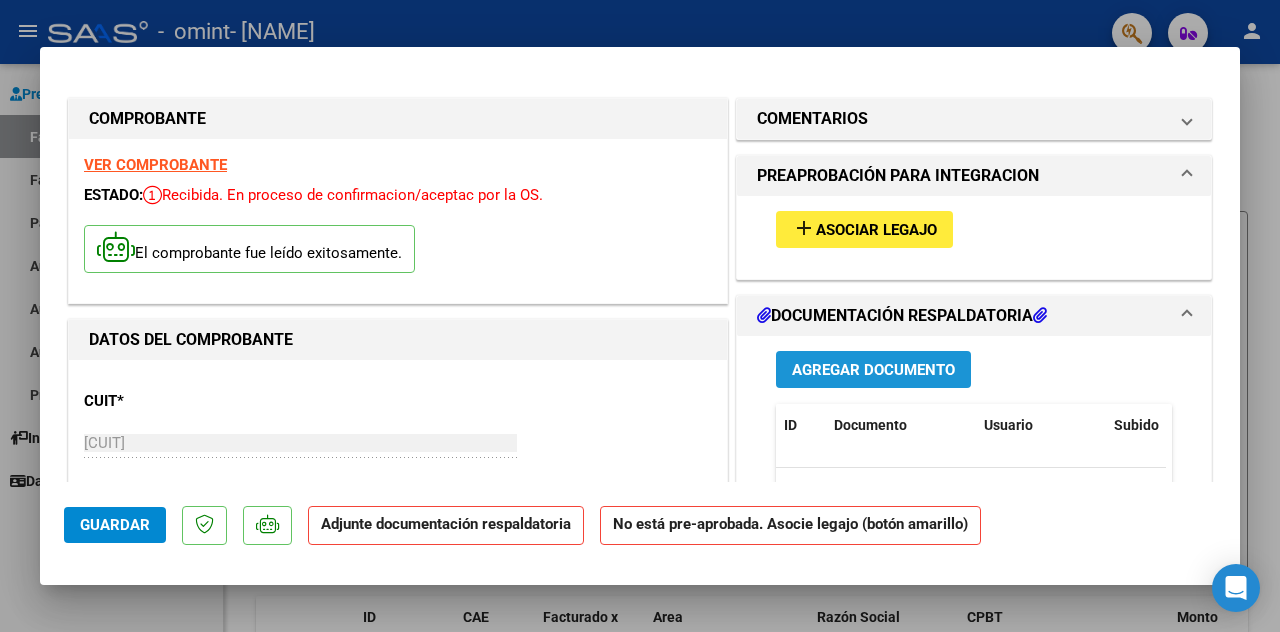 click on "Agregar Documento" at bounding box center (873, 370) 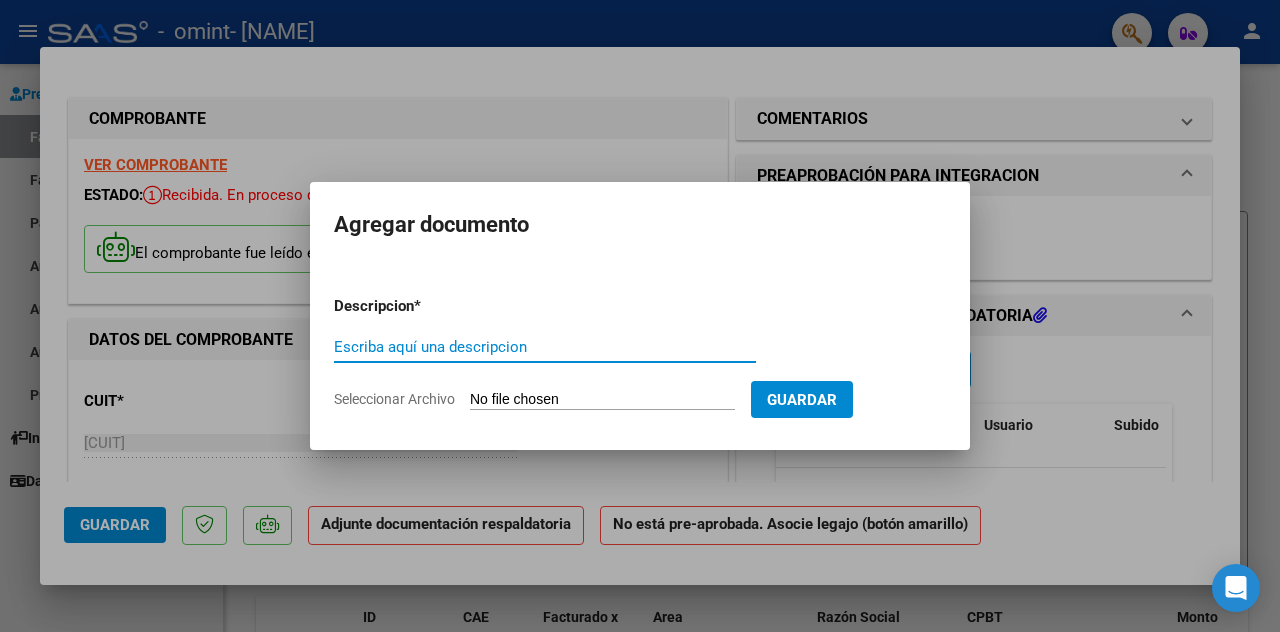 click on "Escriba aquí una descripcion" at bounding box center (545, 347) 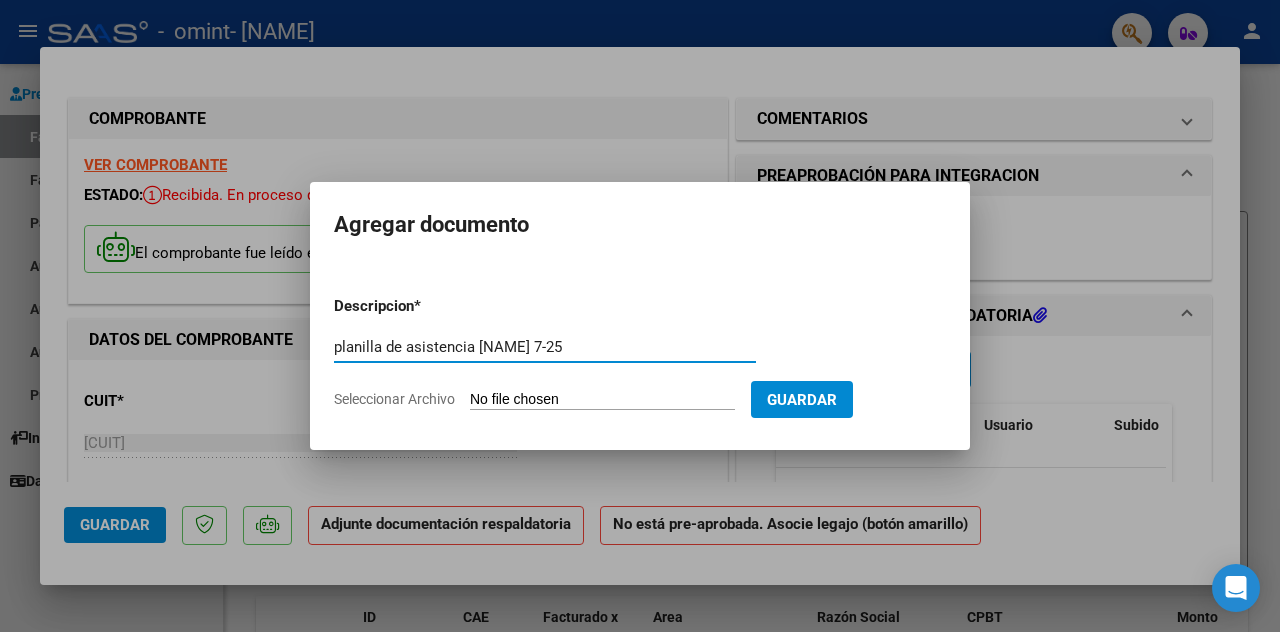 type on "planilla de asistencia [NAME] 7-25" 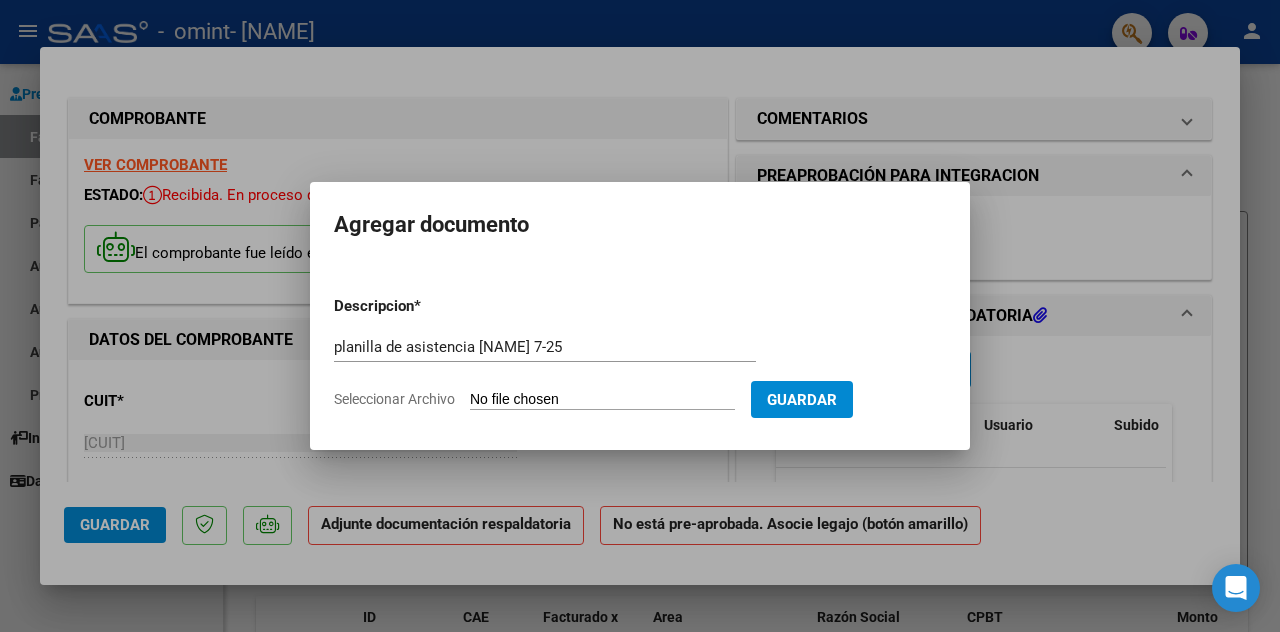 type on "C:\fakepath\MERINO SOFIA PLANILLA. 7-25.pdf" 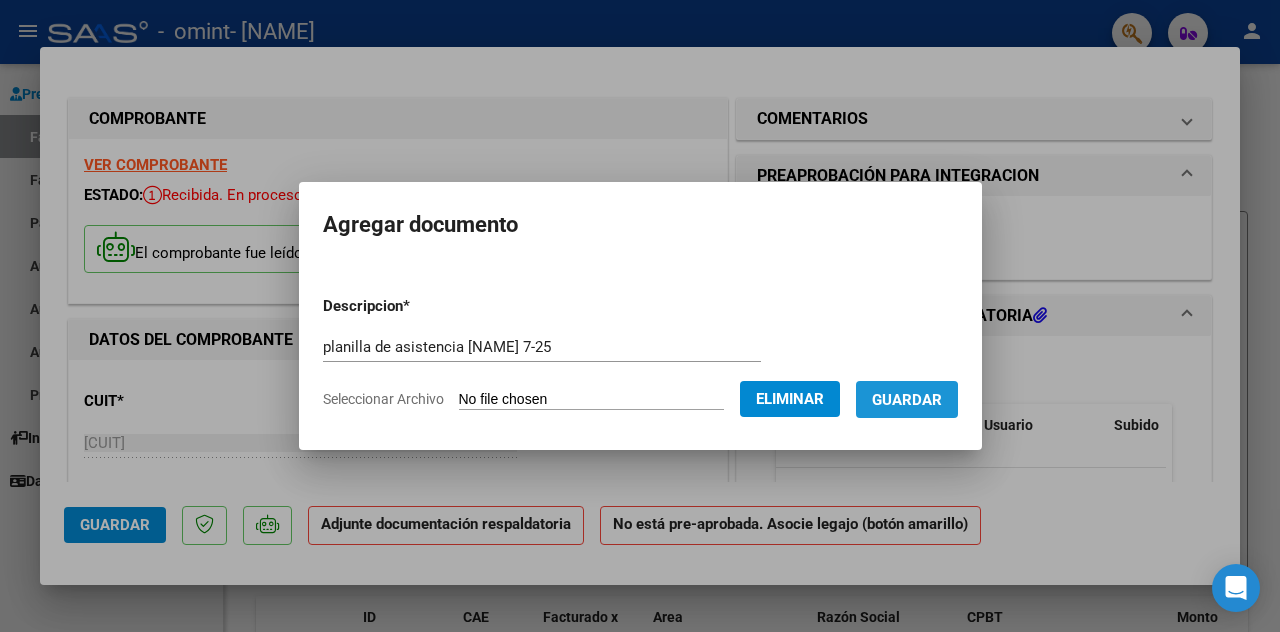 click on "Guardar" at bounding box center (907, 400) 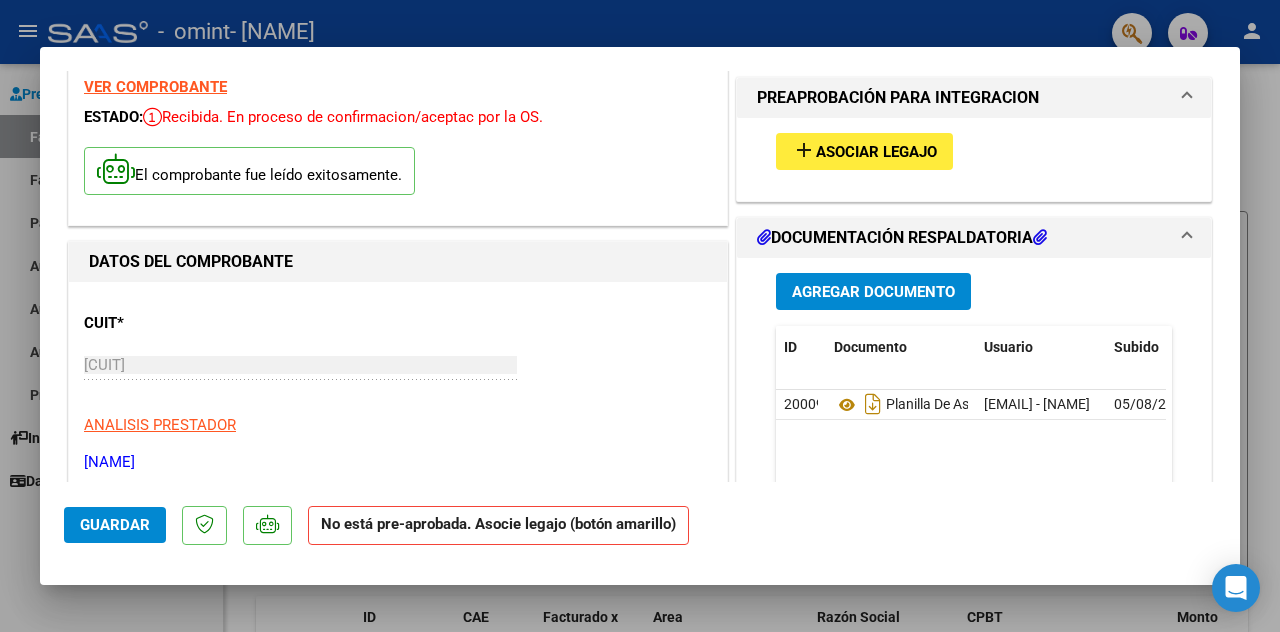 scroll, scrollTop: 0, scrollLeft: 0, axis: both 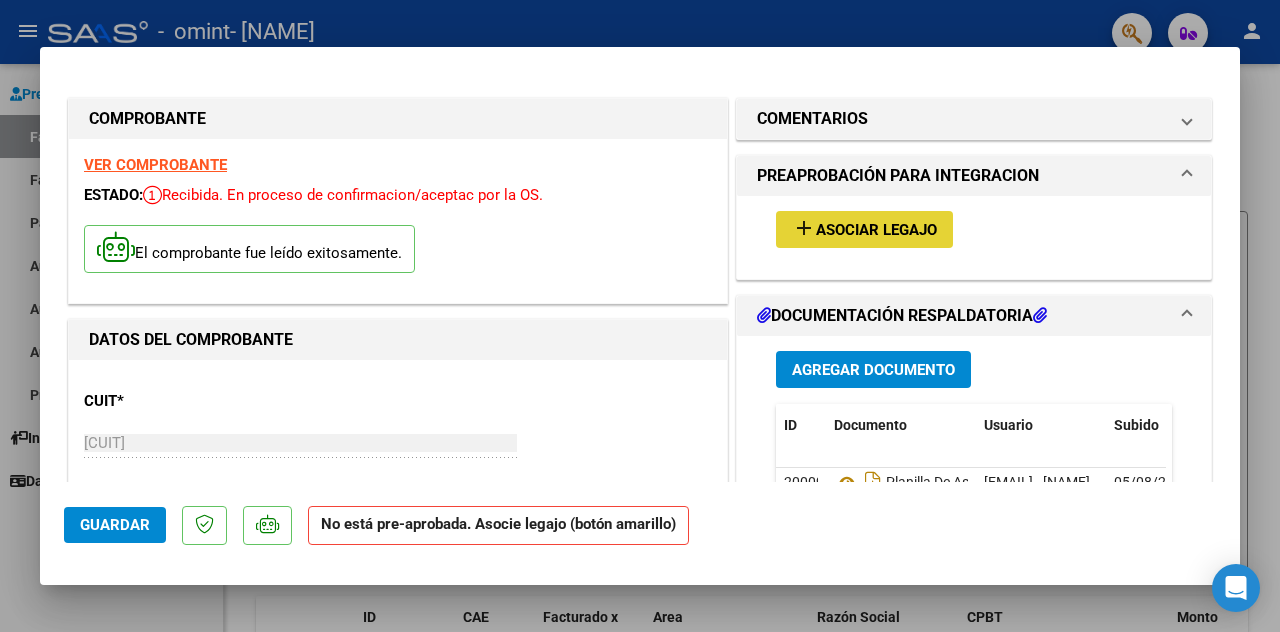 click on "Asociar Legajo" at bounding box center (876, 230) 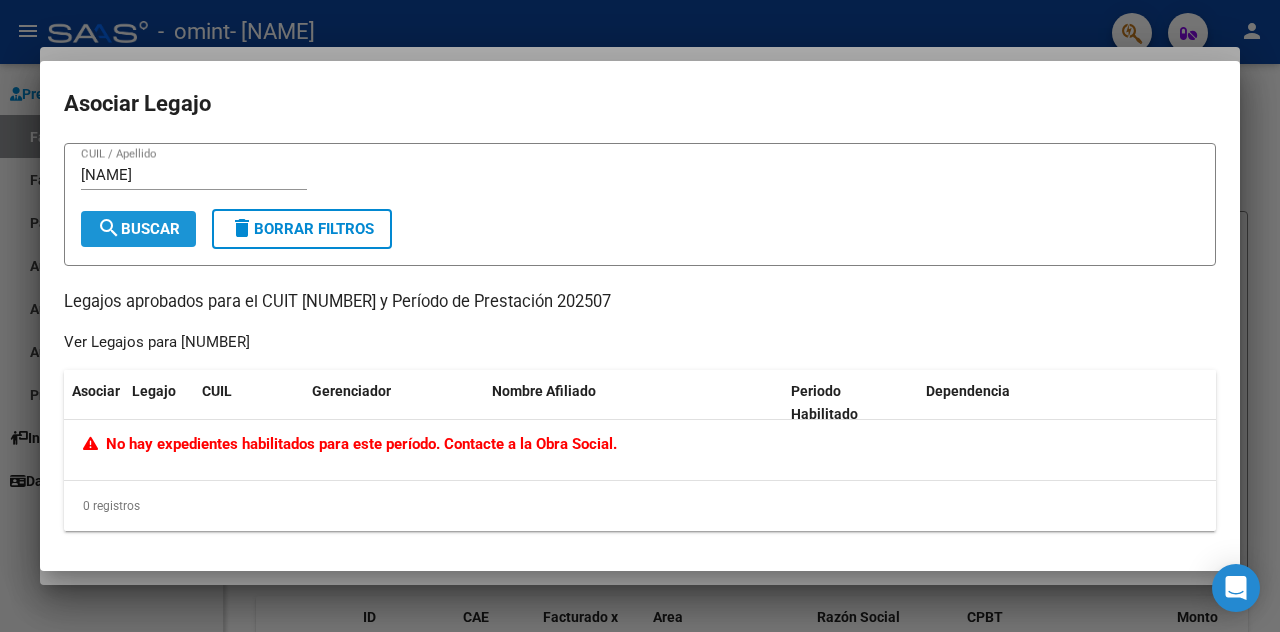 click on "search  Buscar" at bounding box center [138, 229] 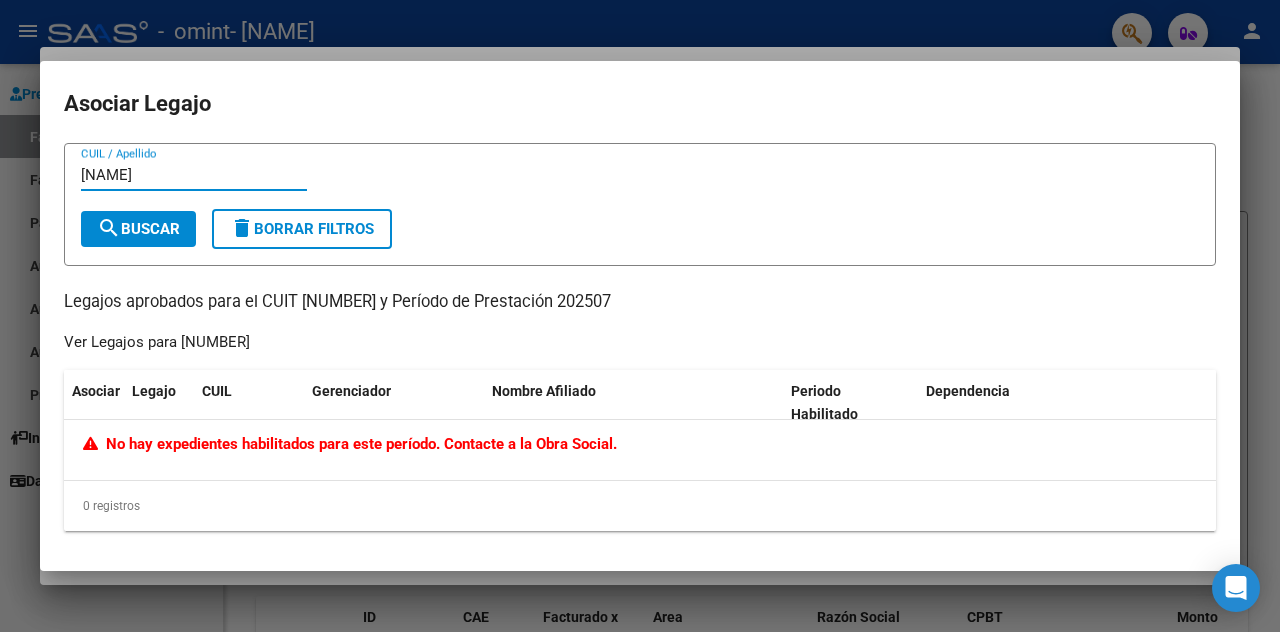 click on "[NAME]" at bounding box center [194, 175] 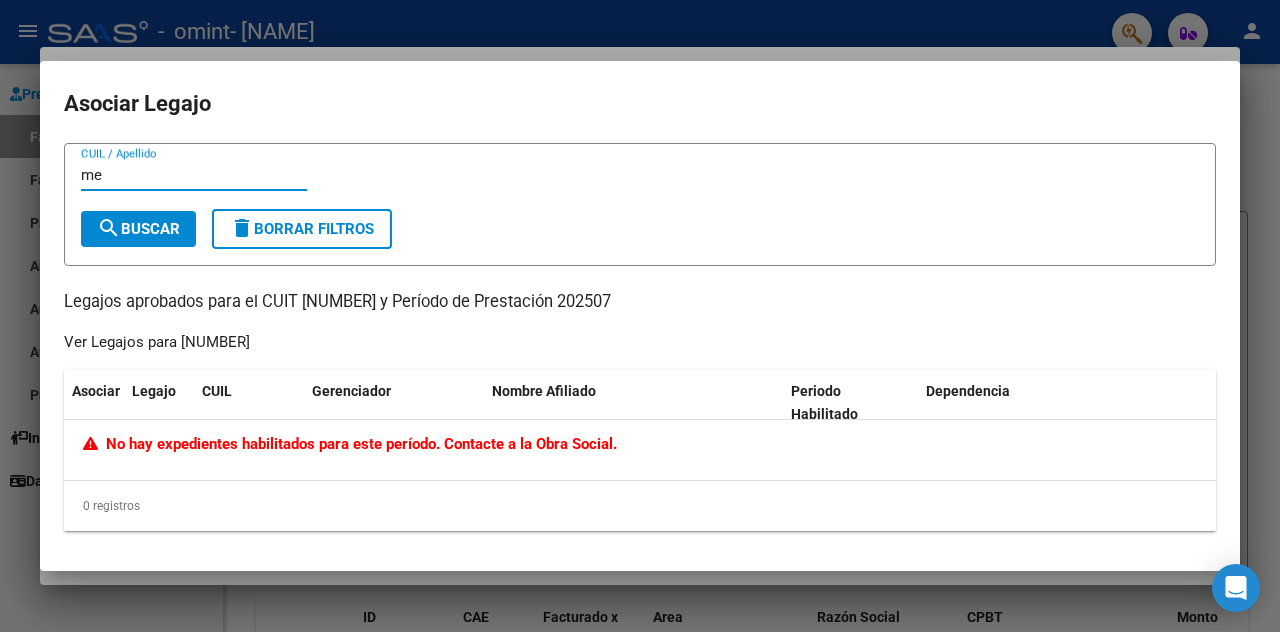 type on "m" 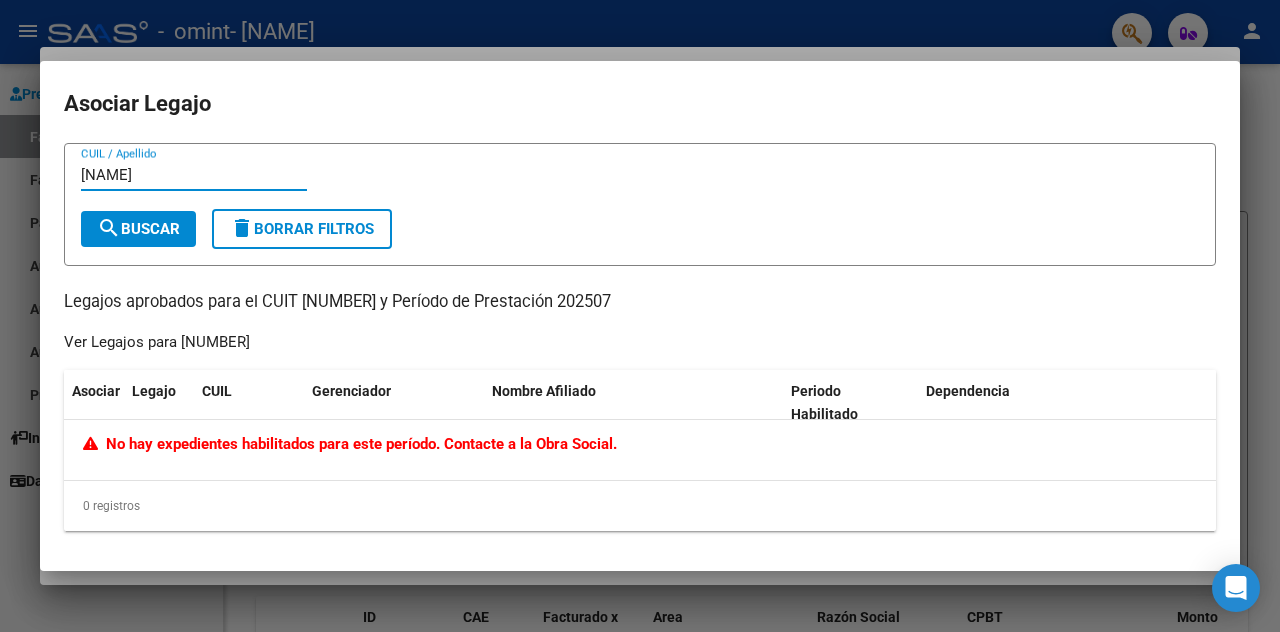 type on "[NAME]" 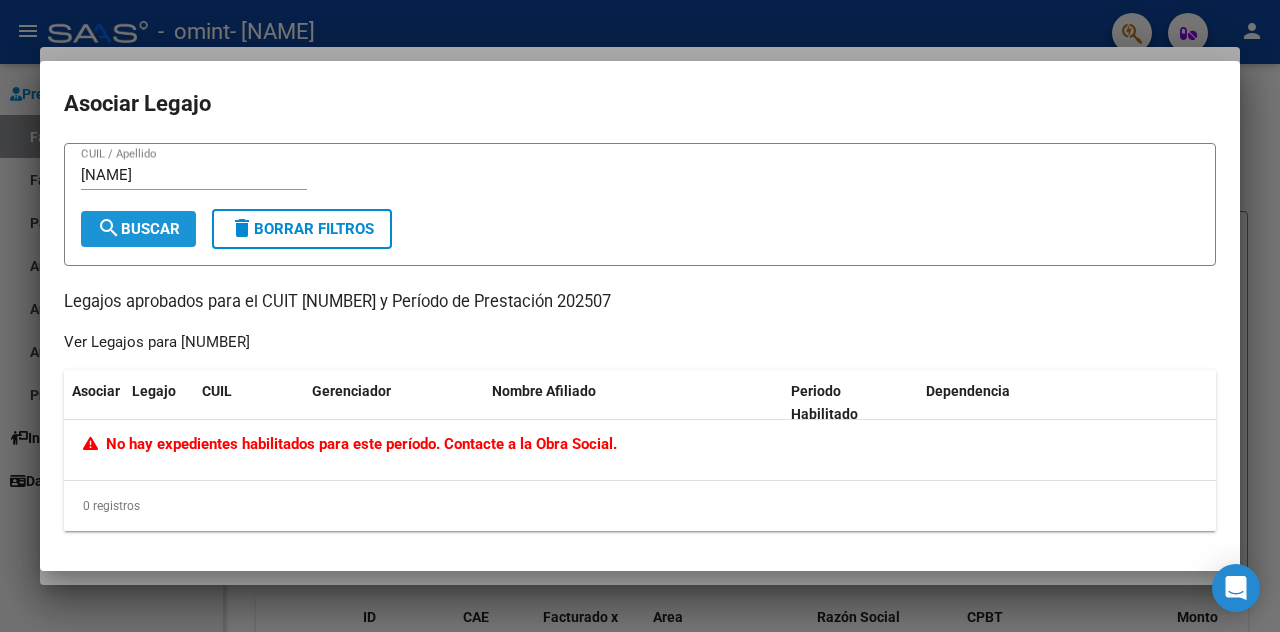 click on "search  Buscar" at bounding box center (138, 229) 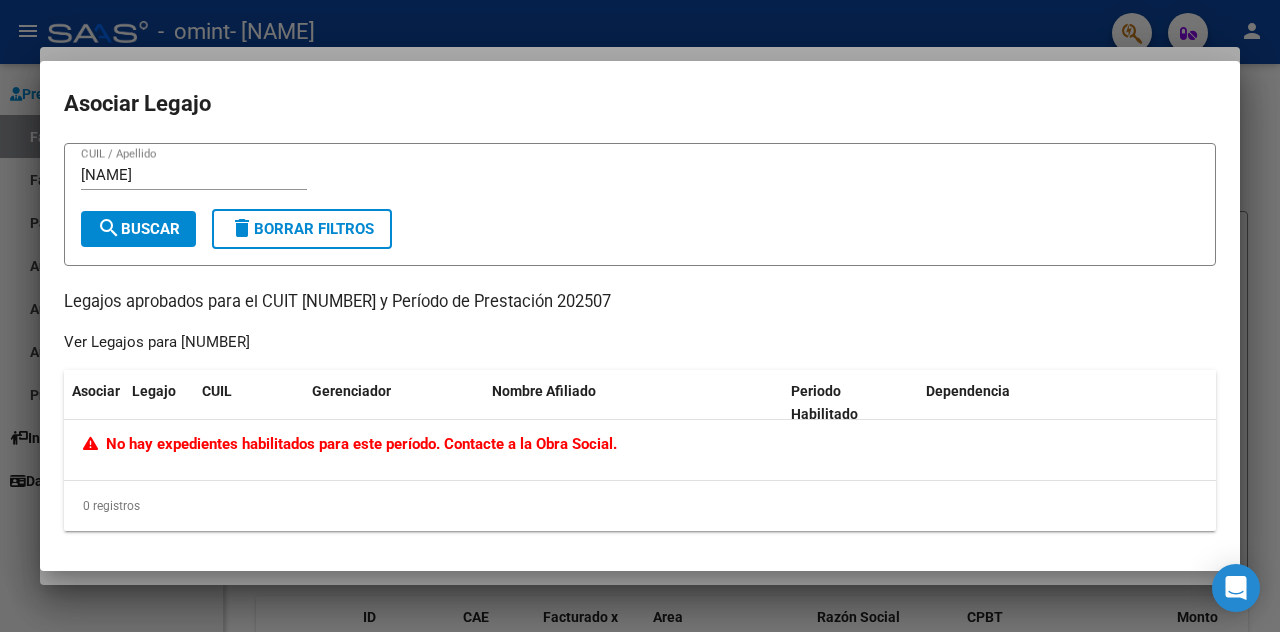 click at bounding box center [640, 316] 